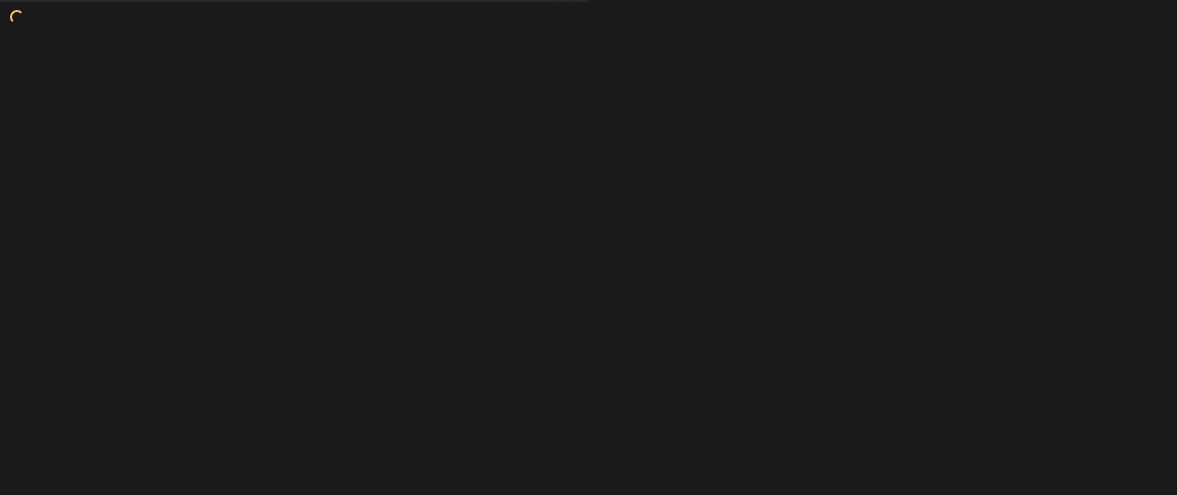 scroll, scrollTop: 0, scrollLeft: 0, axis: both 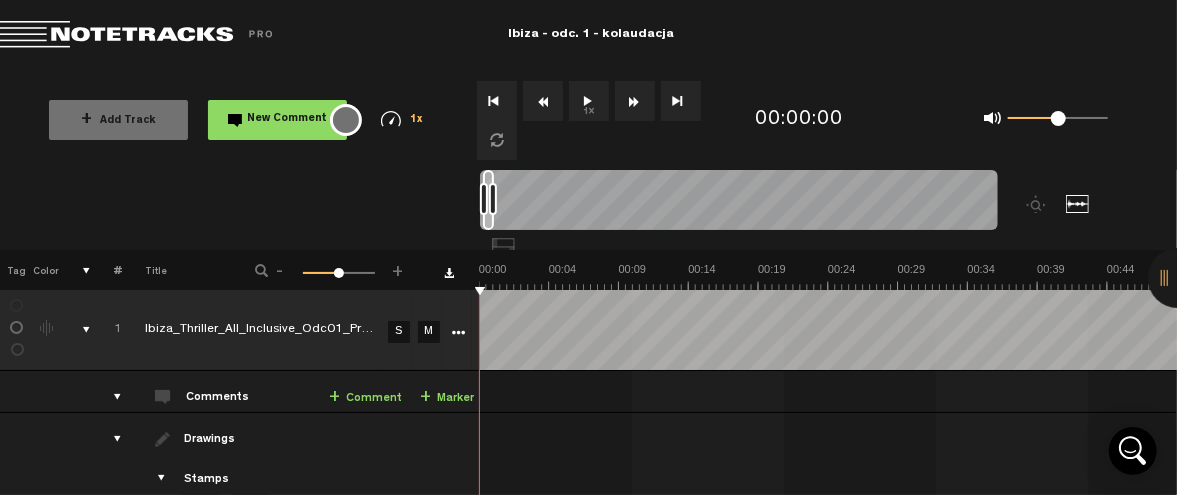 click on "1x" at bounding box center (589, 101) 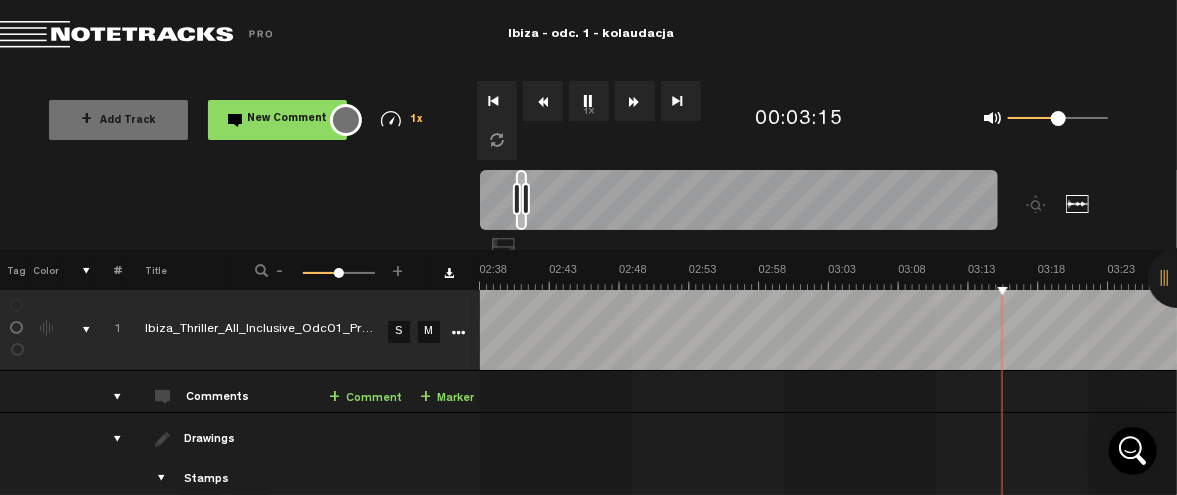 scroll, scrollTop: 0, scrollLeft: 2233, axis: horizontal 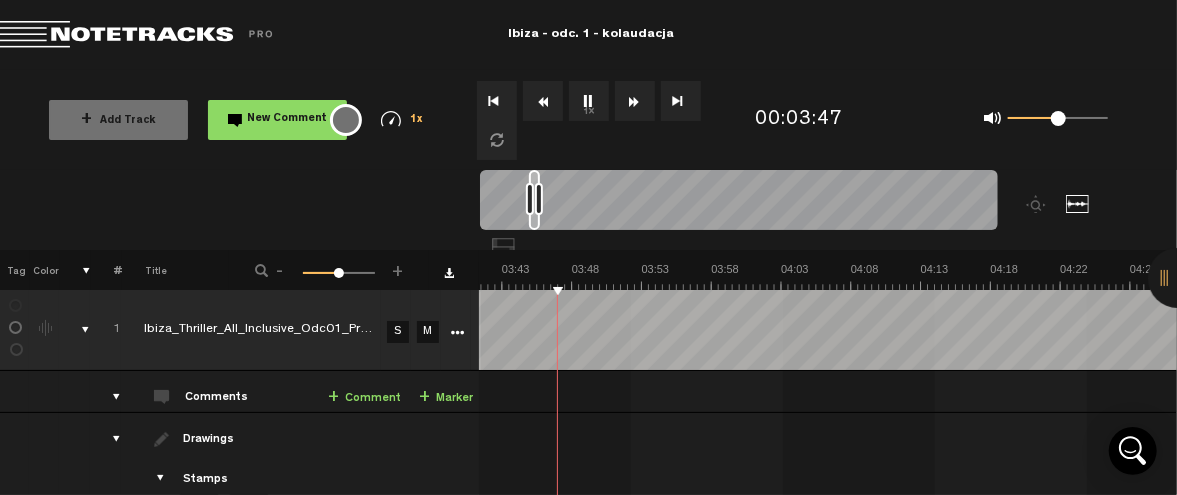 click on "1                                       Ibiza_Thriller_All_Inclusive_Odc01_Prev_V2               S                M                                 Export to Headliner                 Update                 Download                 Download original                 Export Audacity labels                 Export Audition Markers" at bounding box center (588, 330) 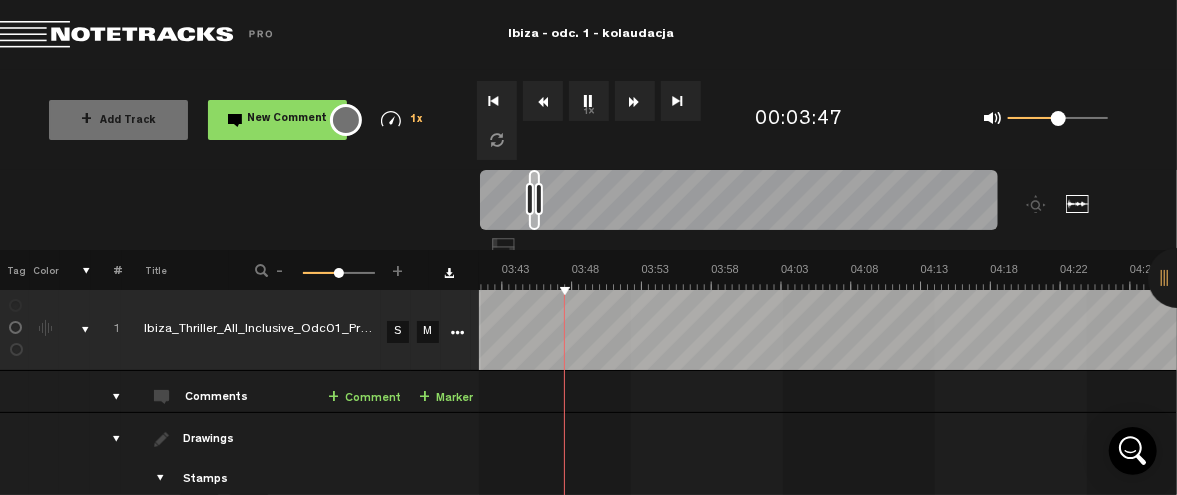 scroll, scrollTop: 0, scrollLeft: 0, axis: both 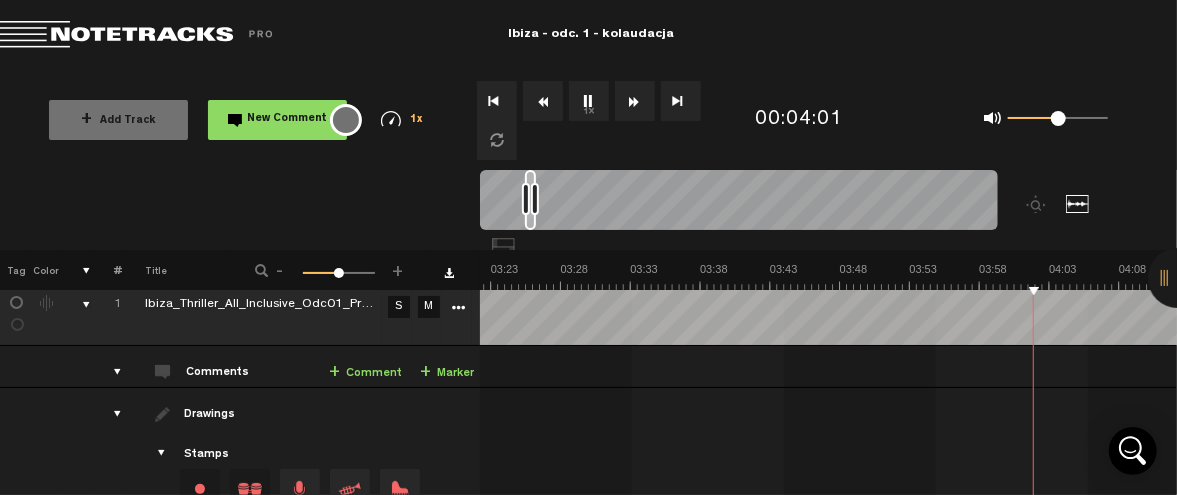 click on "+ Comment" at bounding box center (365, 373) 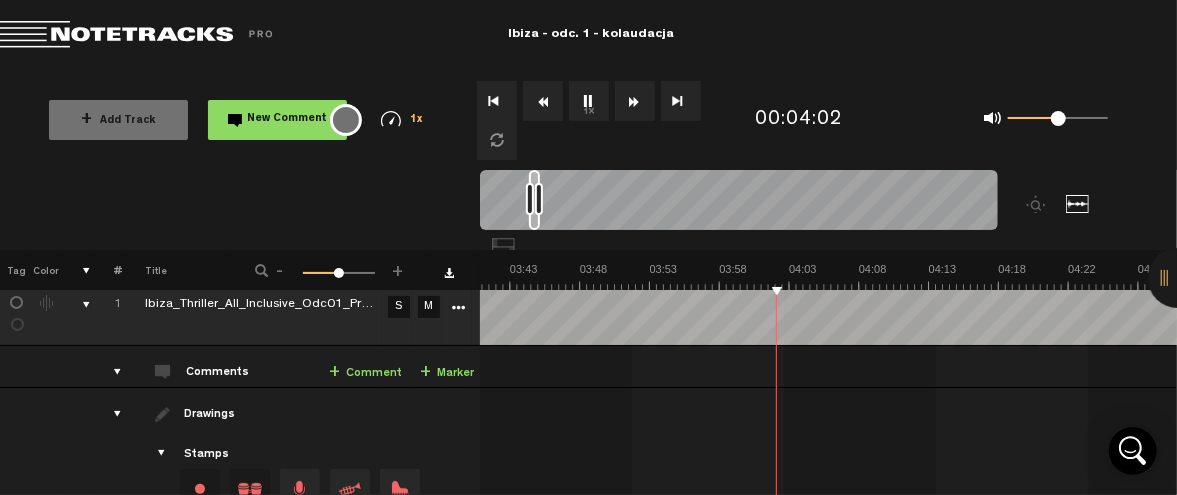 scroll, scrollTop: 0, scrollLeft: 3110, axis: horizontal 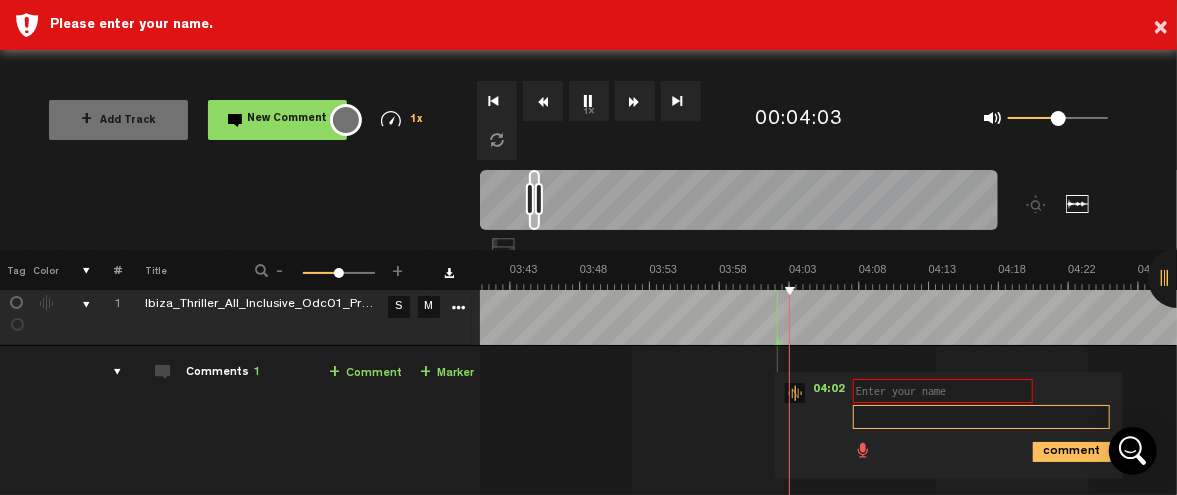 type 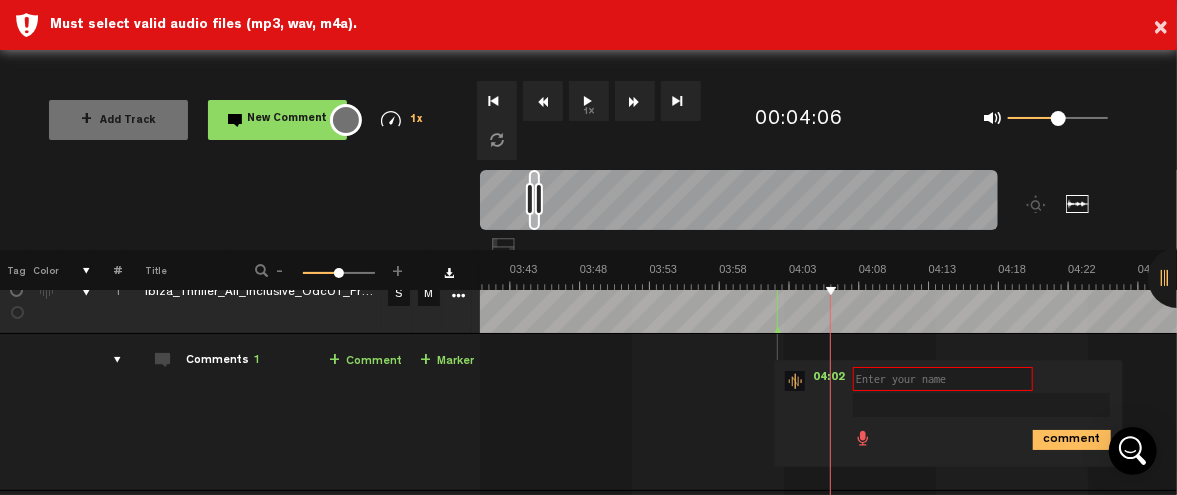scroll, scrollTop: 0, scrollLeft: 0, axis: both 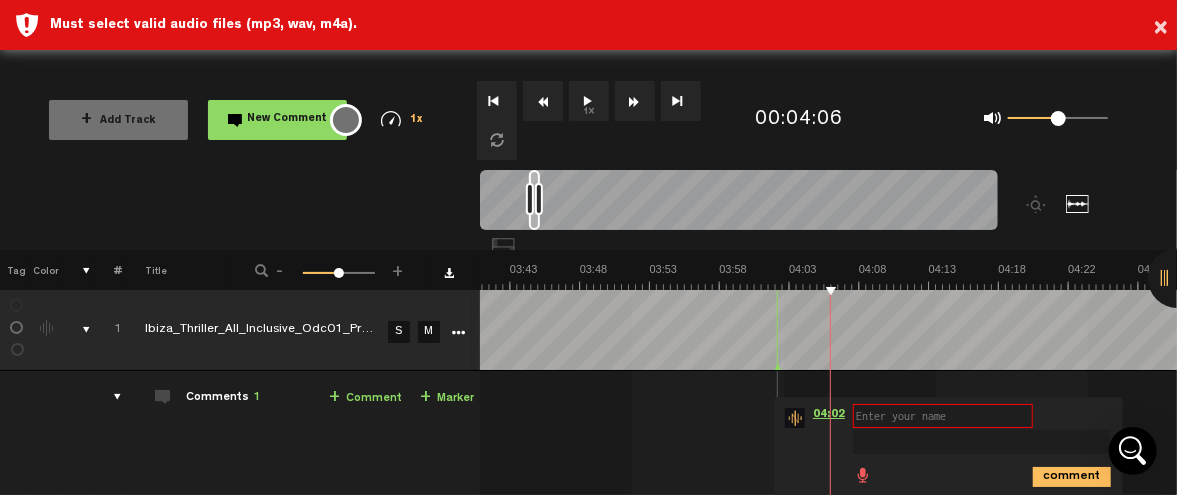 click on "04:02" at bounding box center (829, 418) 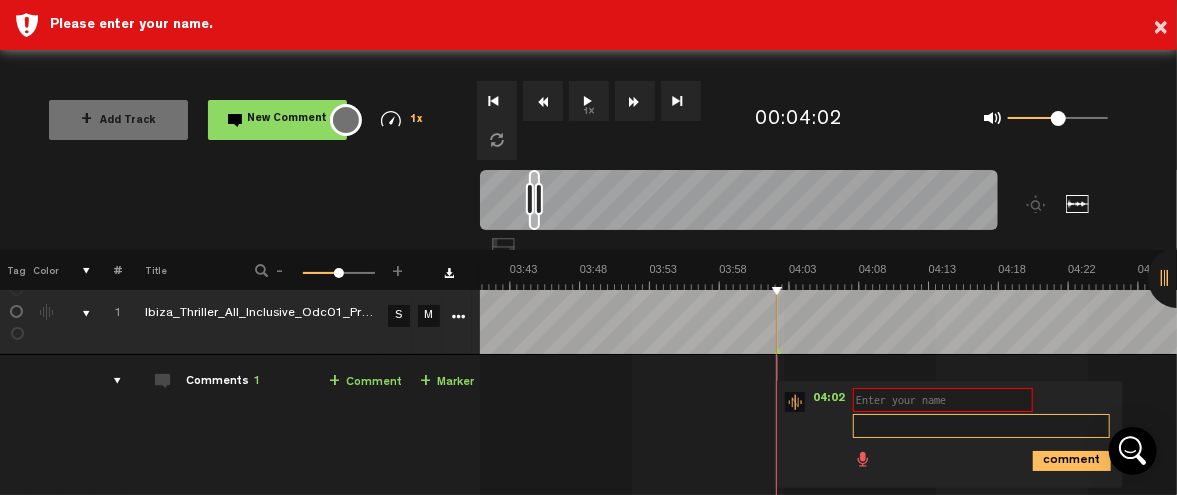 scroll, scrollTop: 15, scrollLeft: 0, axis: vertical 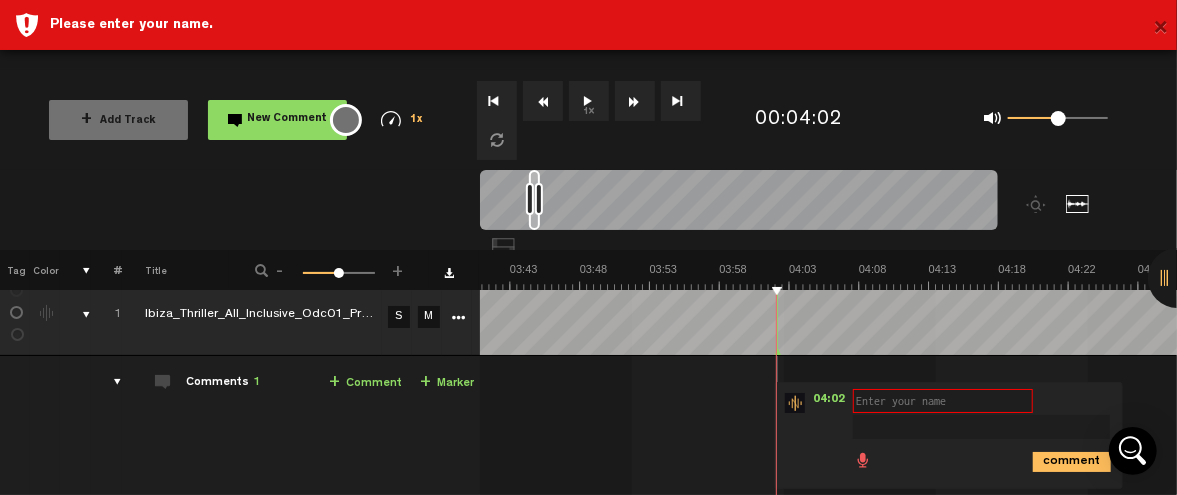 click on "×" at bounding box center (1160, 29) 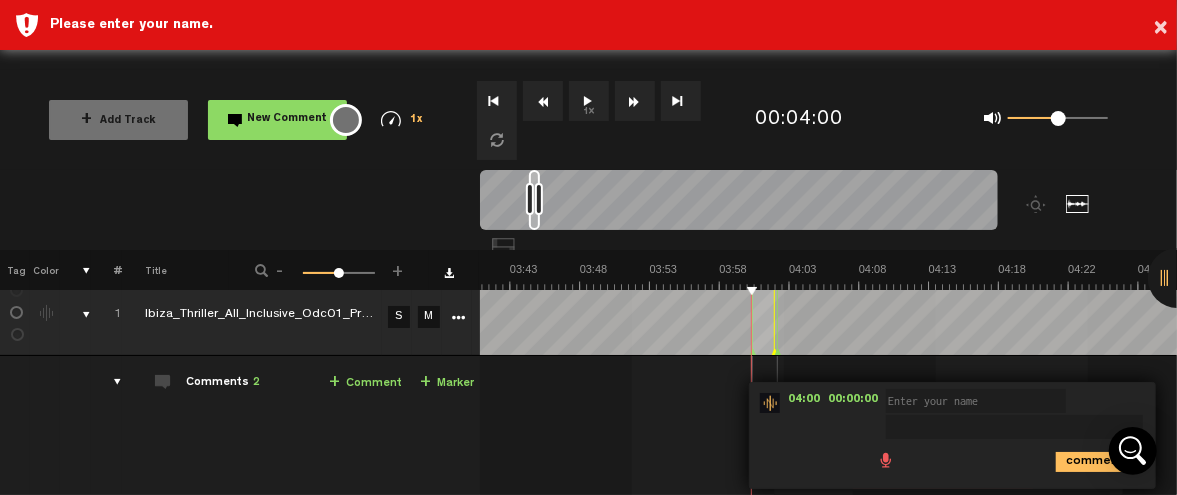 click on "1x" at bounding box center [589, 101] 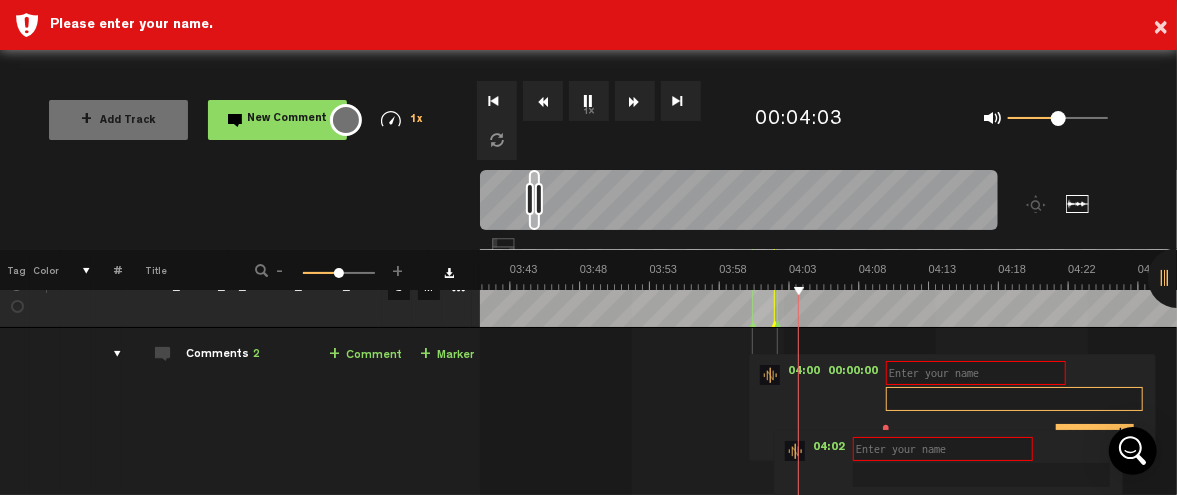scroll, scrollTop: 20, scrollLeft: 0, axis: vertical 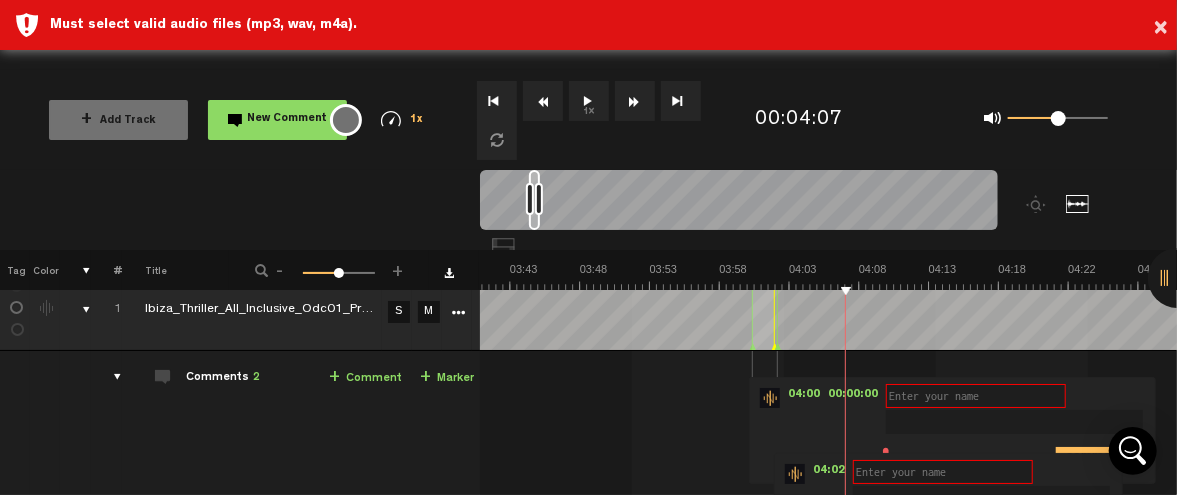 click at bounding box center [770, 398] 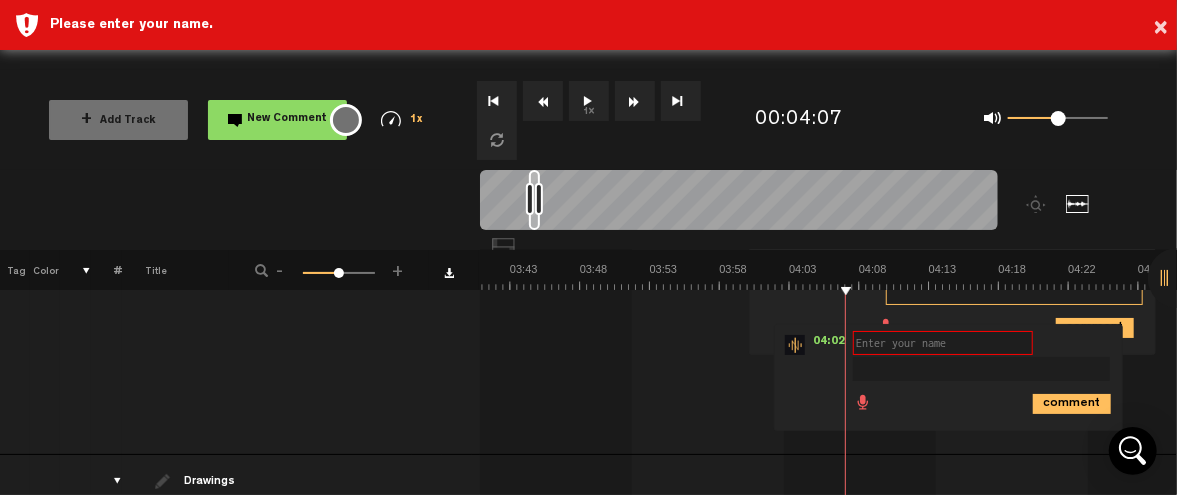 scroll, scrollTop: 67, scrollLeft: 0, axis: vertical 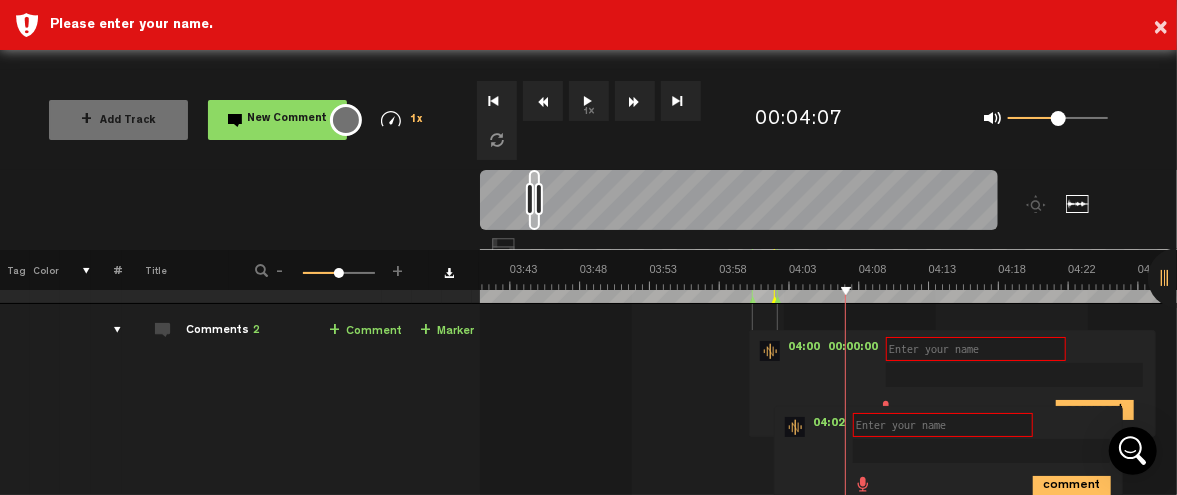 click on "04:00 – 04:01 • : "" ([PERSON]) [PERSON] [PERSON] comment" at bounding box center (952, 383) 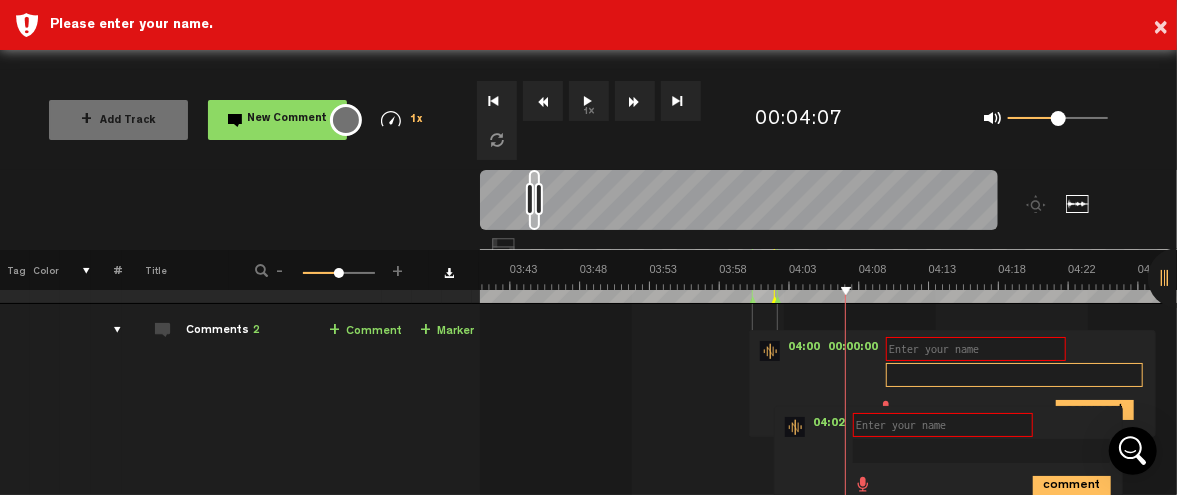 scroll, scrollTop: 112, scrollLeft: 0, axis: vertical 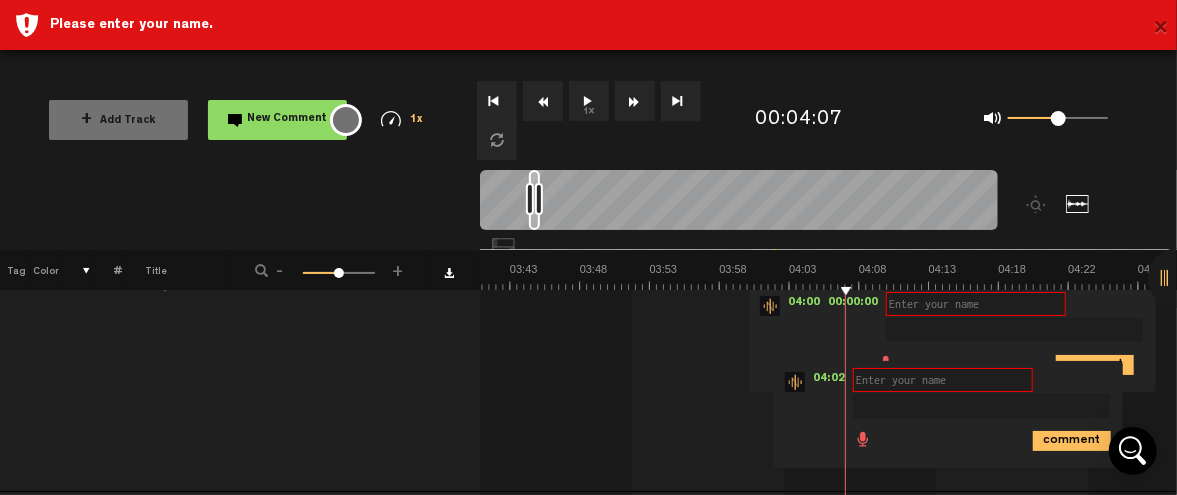 click on "×" at bounding box center [1160, 29] 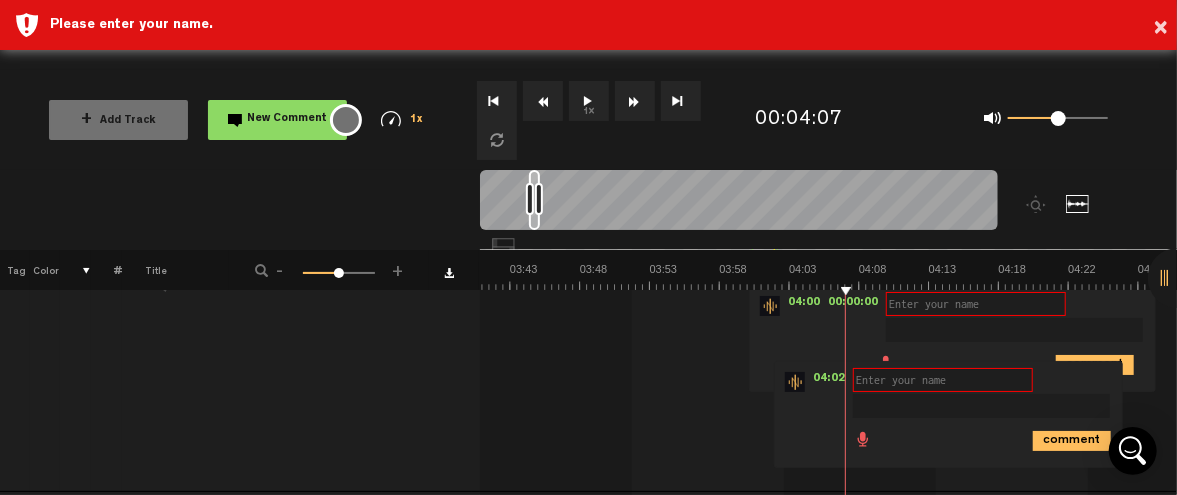click on "1 Ibiza_Thriller_All_Inclusive_Odc01_Prev_V2 S M Ibiza_Thriller_All_Inclusive_Odc01_Prev_V2 by Licencjusz Audiotekowy 1 collaborators 04:00 - 04:01 : "" (Unknown) comment 04:02 - NaN:NaN : "" (Unknown) comment" at bounding box center [829, 375] 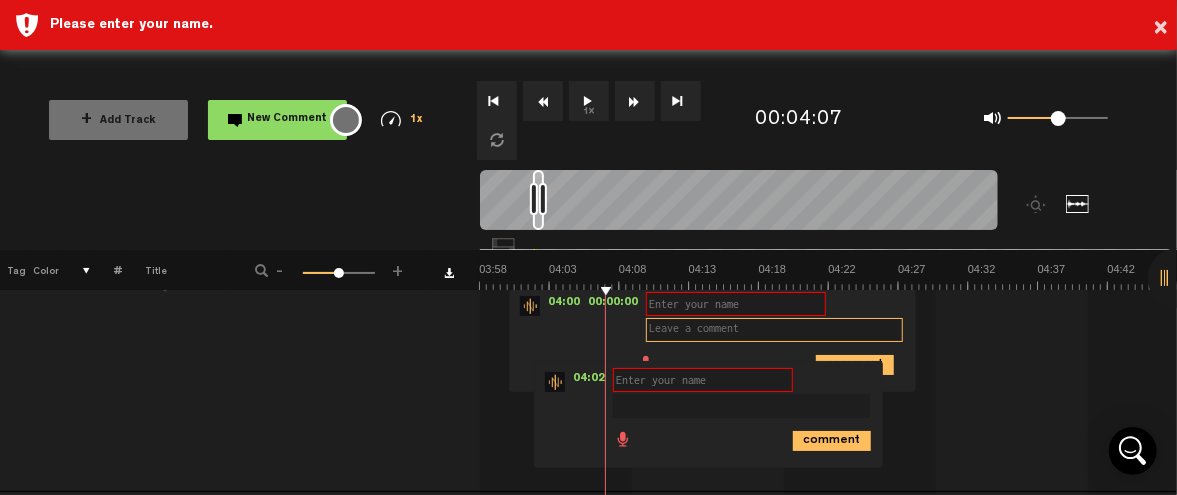 scroll, scrollTop: 0, scrollLeft: 3470, axis: horizontal 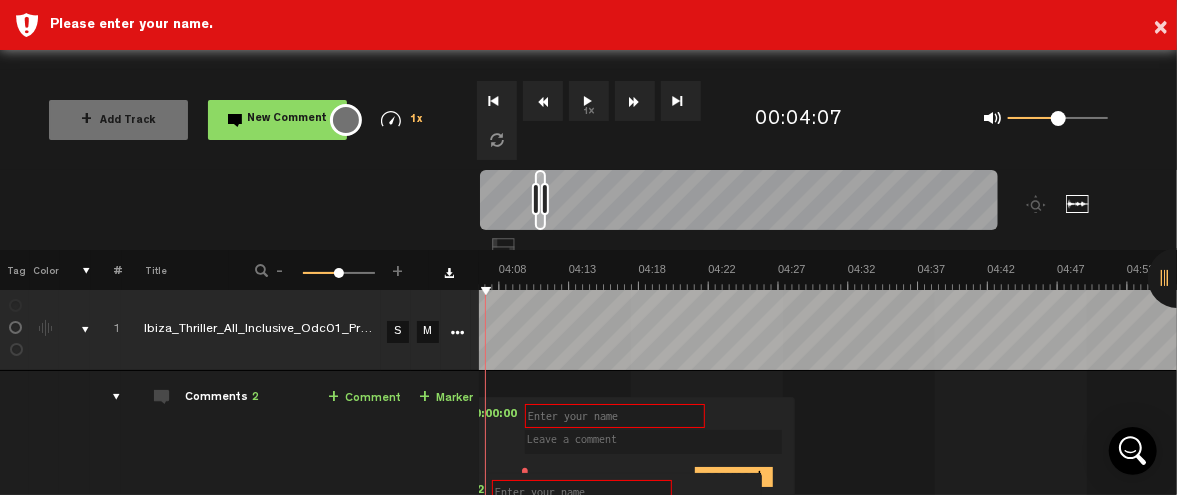 click on "2" at bounding box center (255, 398) 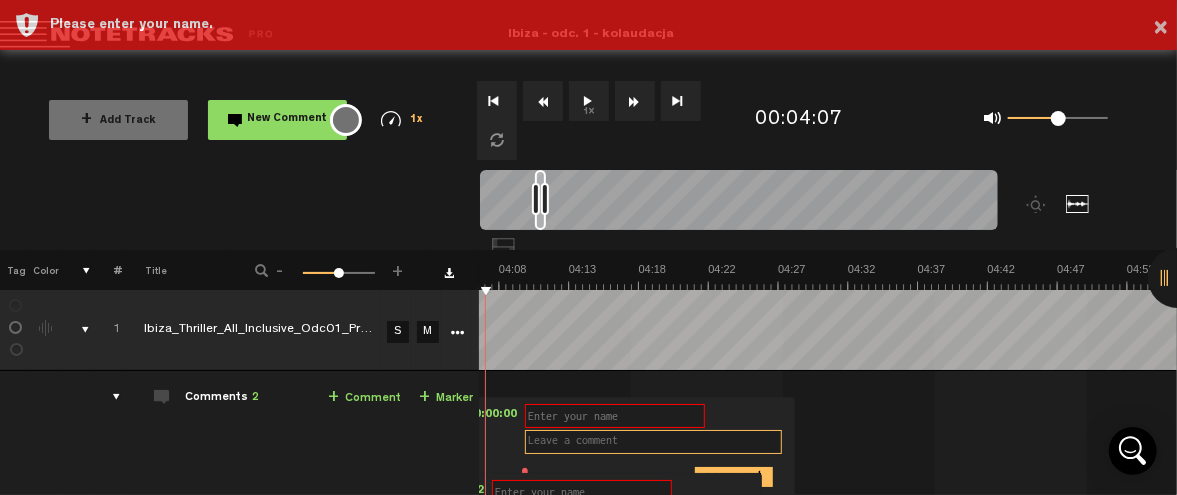 scroll, scrollTop: 149, scrollLeft: 8, axis: both 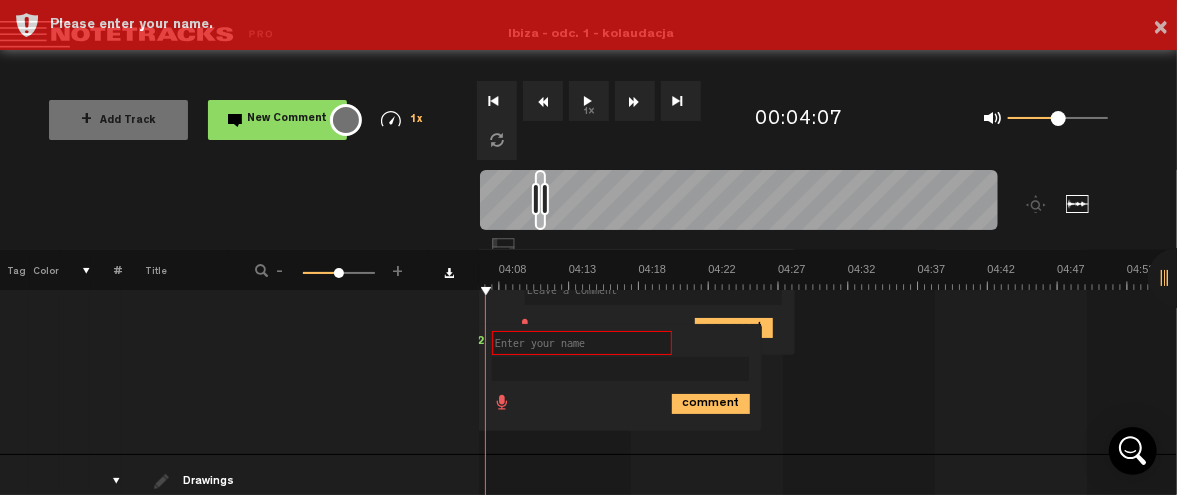 click on "Comments  2             + Comment                + Marker" at bounding box center [300, 338] 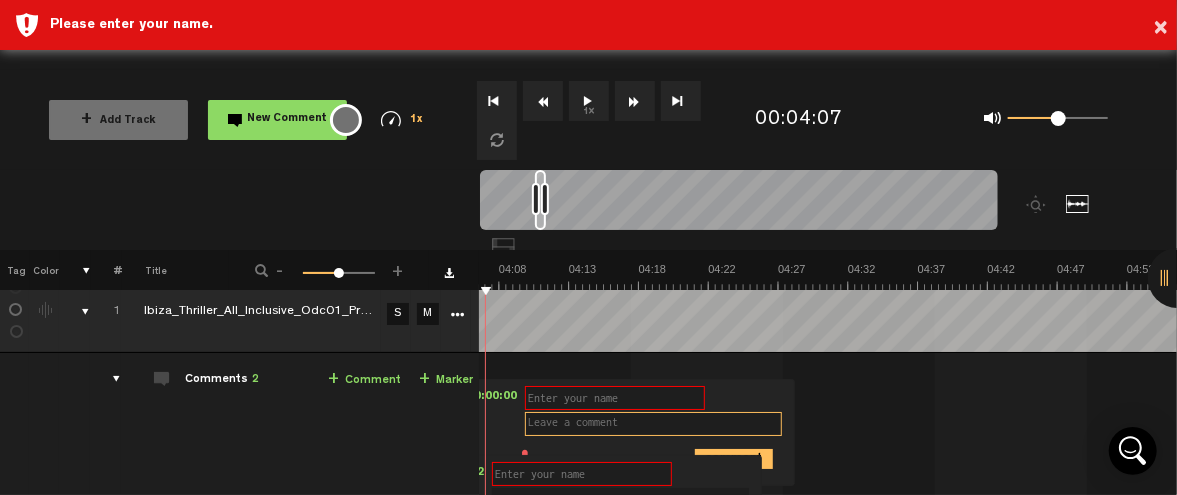 scroll, scrollTop: 15, scrollLeft: 8, axis: both 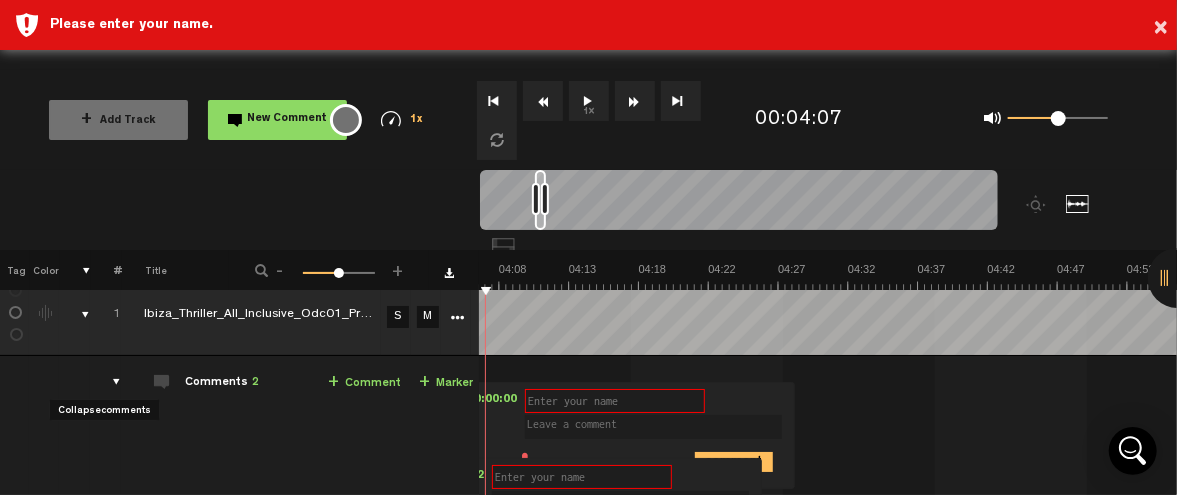 click at bounding box center (108, 382) 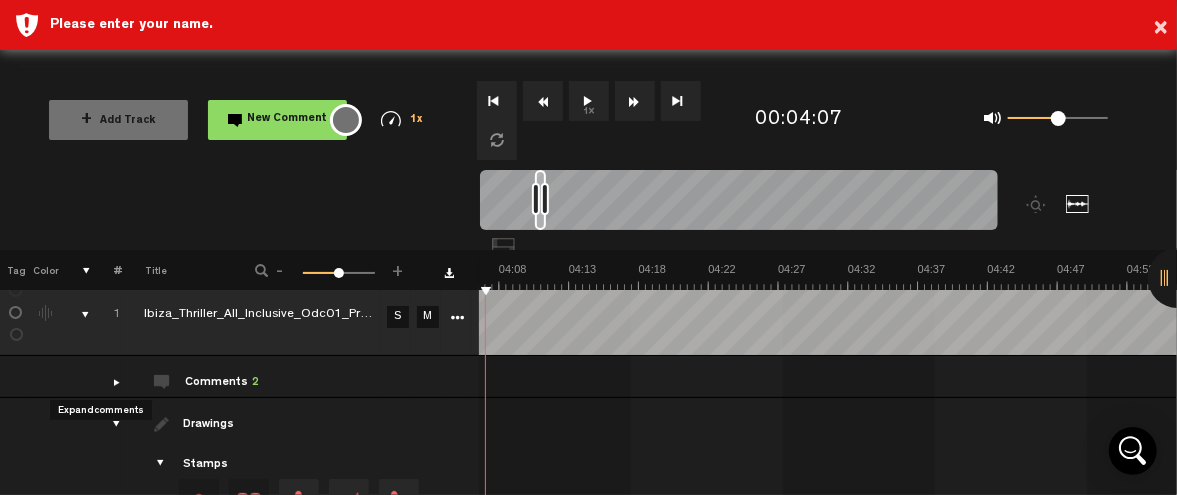 click at bounding box center (108, 382) 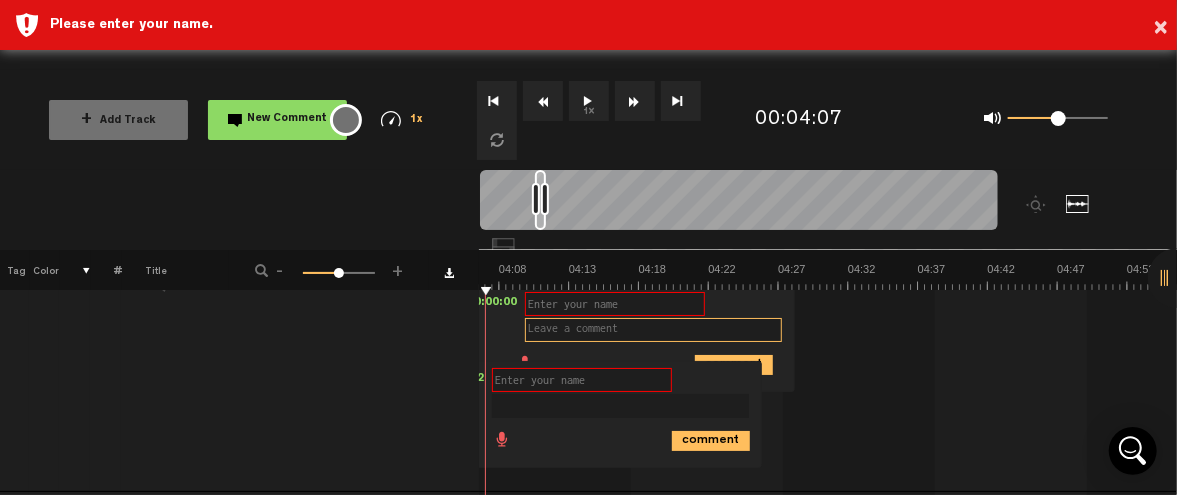 scroll, scrollTop: 0, scrollLeft: 8, axis: horizontal 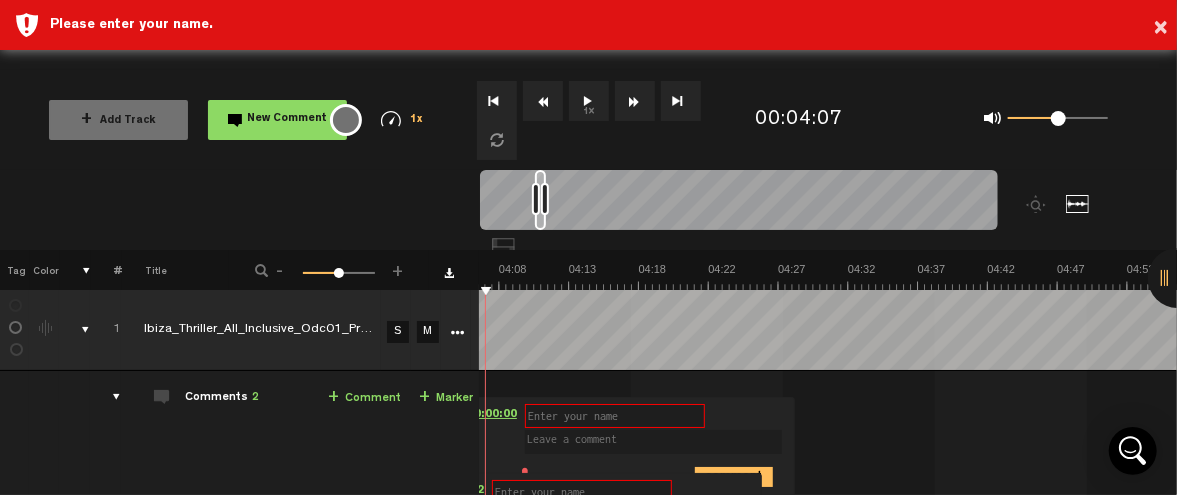 click on "00:00:00" at bounding box center [496, 418] 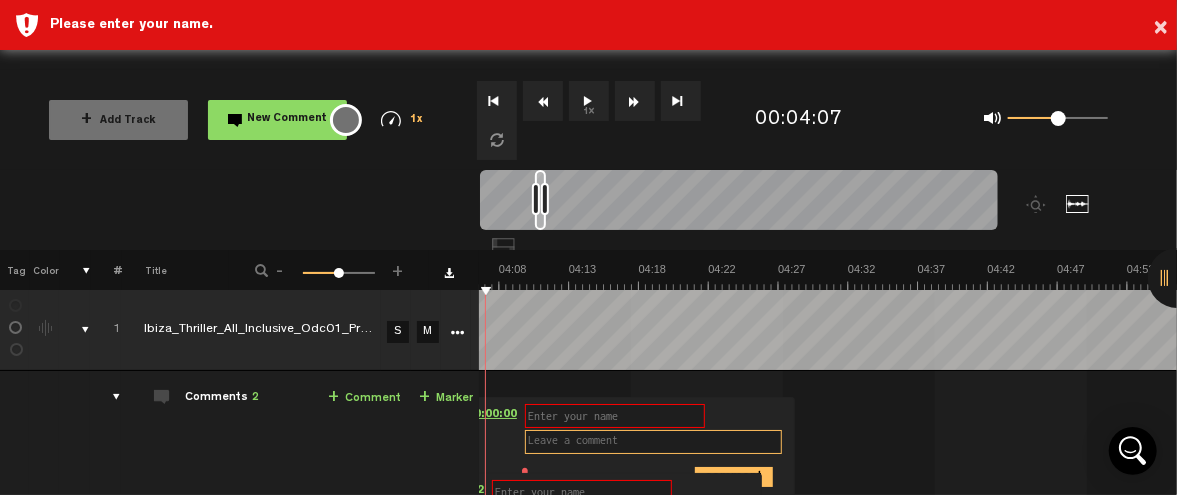 scroll, scrollTop: 0, scrollLeft: 3334, axis: horizontal 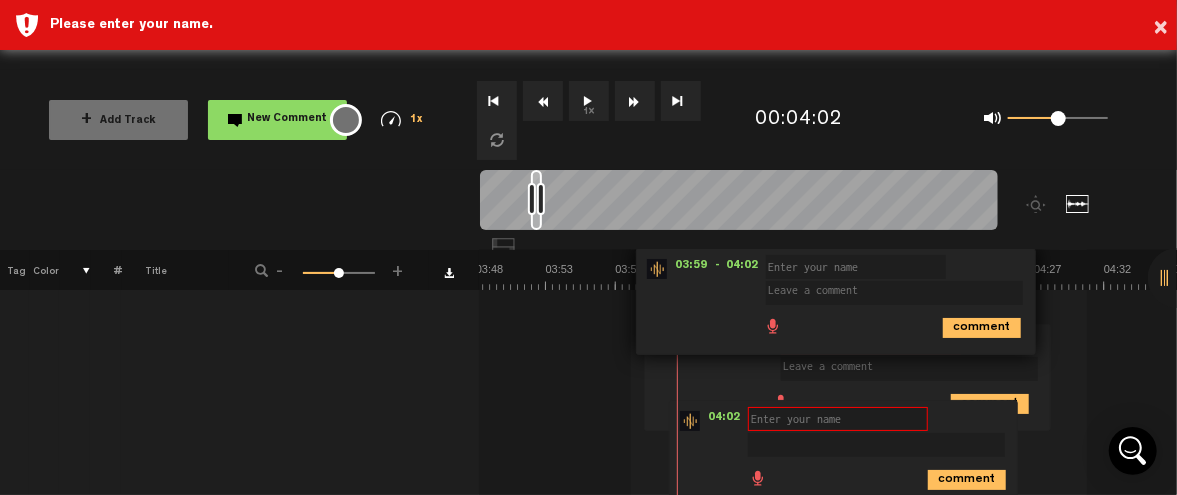 click on "1         Ibiza_Thriller_All_Inclusive_Odc01_Prev_V2                     S             M                         Ibiza_Thriller_All_Inclusive_Odc01_Prev_V2 by Licencjusz Audiotekowy  1 collaborators                        03:59 -  04:02 •  :  "" (Unknown)                                                                                     comment                        04:00 -  04:01 •  :  "" (Unknown)                                                                                     comment                        04:02 -  NaN:NaN •  :  "" (Unknown)                                                                                     comment" at bounding box center (828, 376) 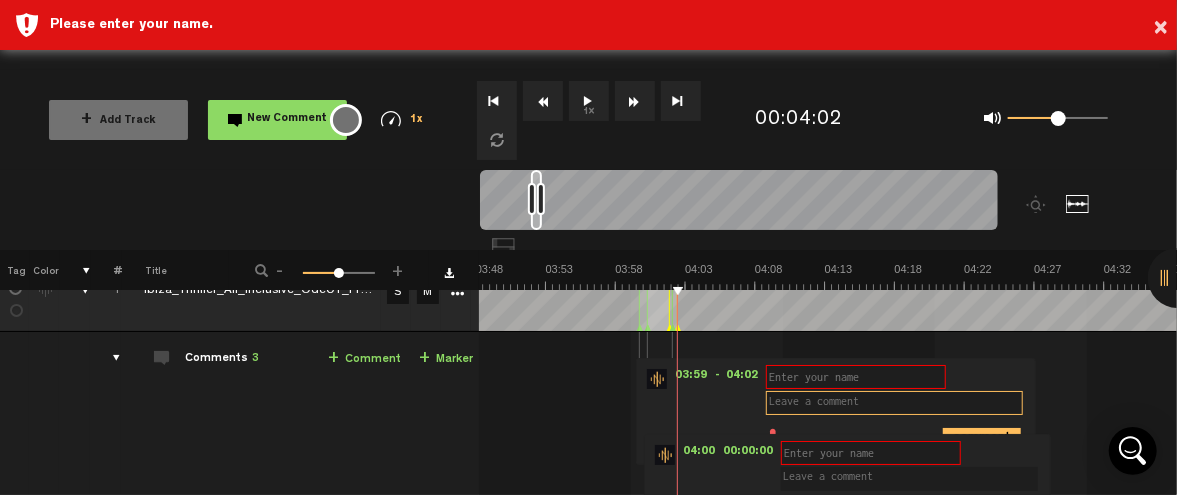 scroll, scrollTop: 37, scrollLeft: 4, axis: both 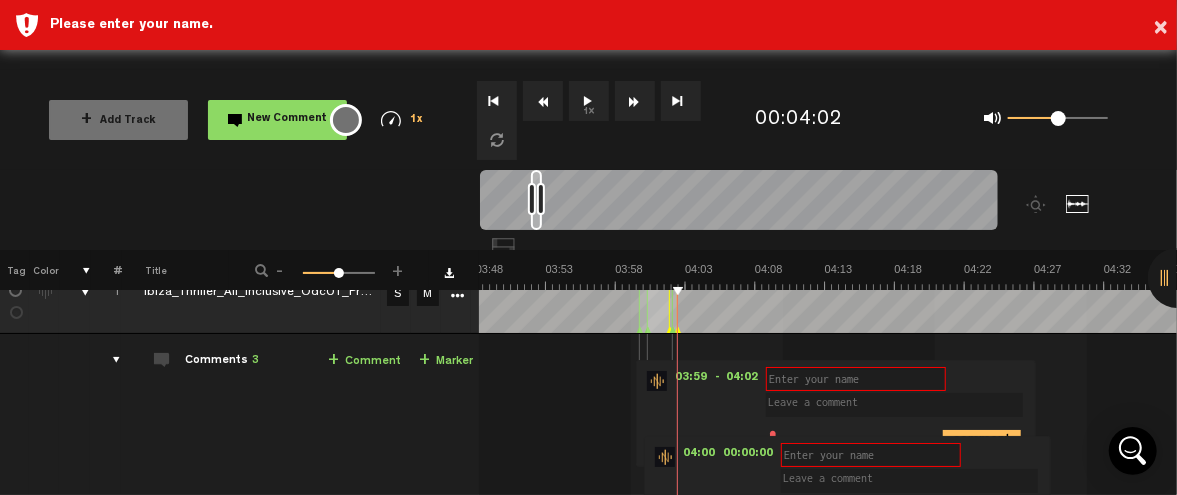 click at bounding box center (898, 395) 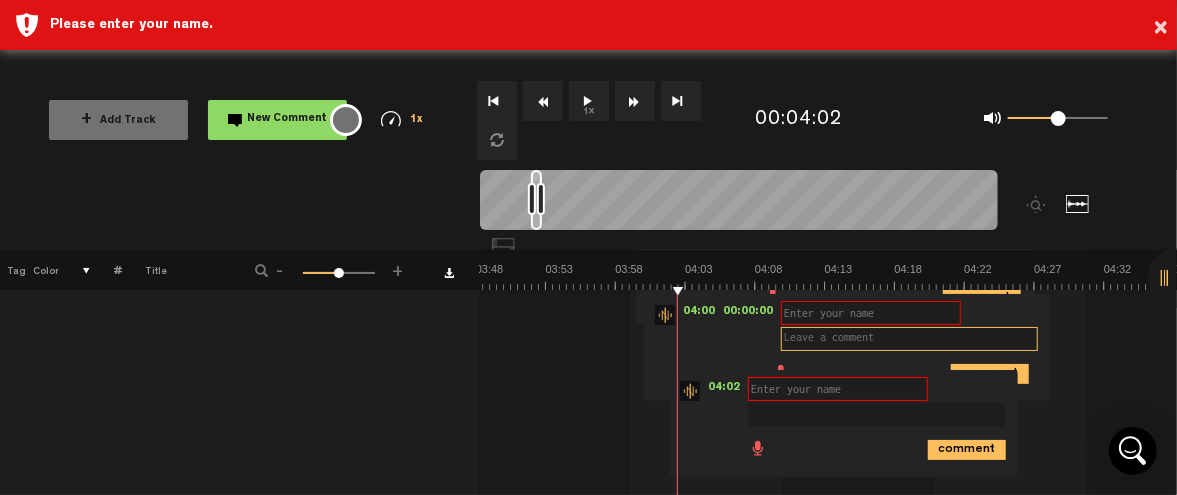 scroll, scrollTop: 176, scrollLeft: 4, axis: both 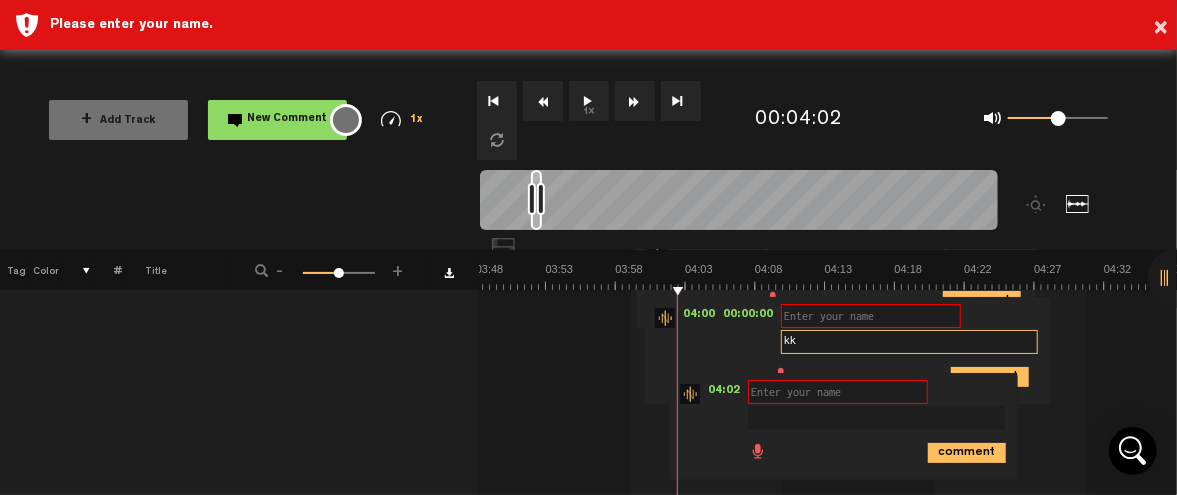 click on "kk" at bounding box center [909, 342] 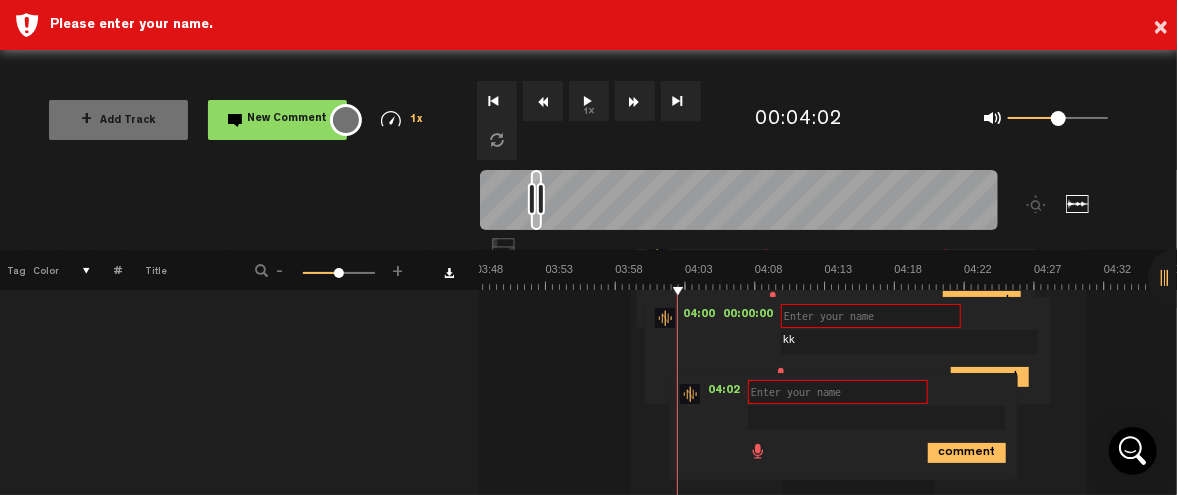 click at bounding box center [871, 316] 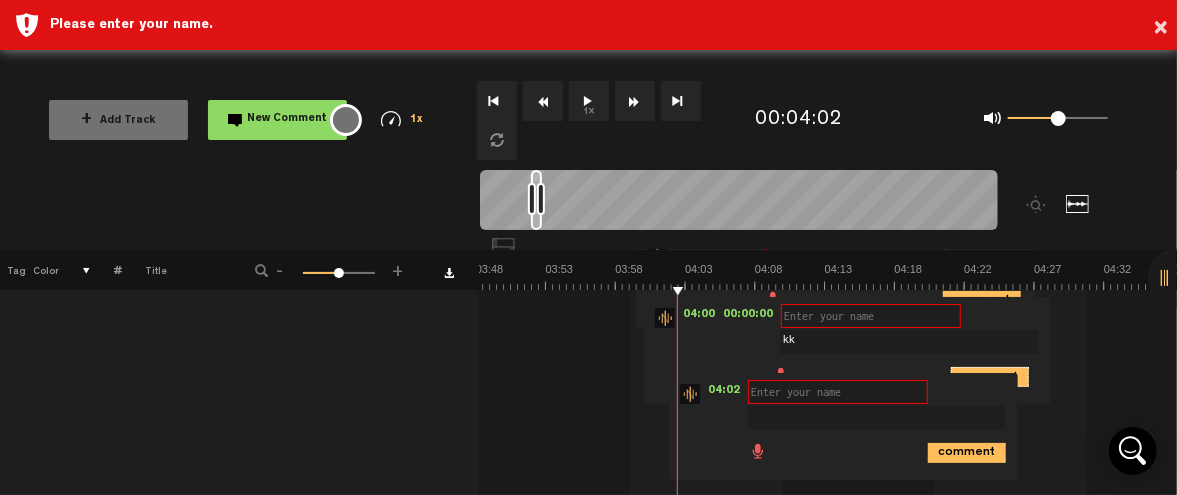click on "comment" at bounding box center (990, 377) 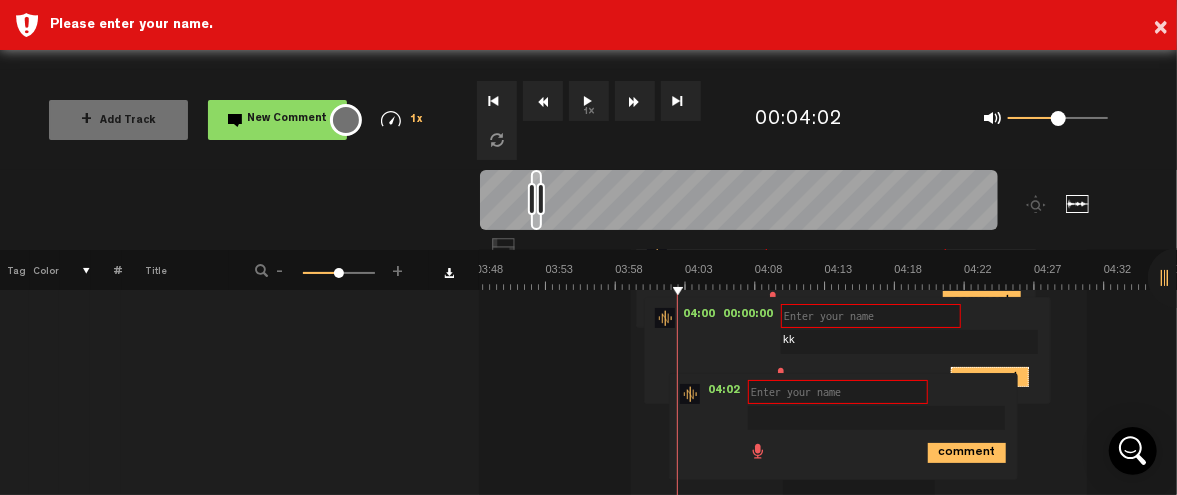 click on "comment" at bounding box center [990, 377] 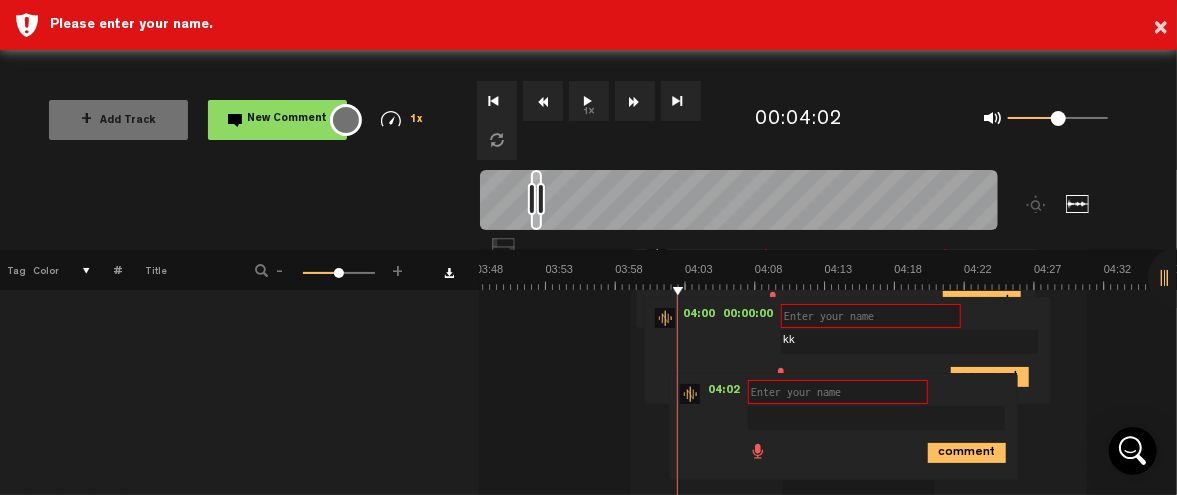 click at bounding box center [871, 316] 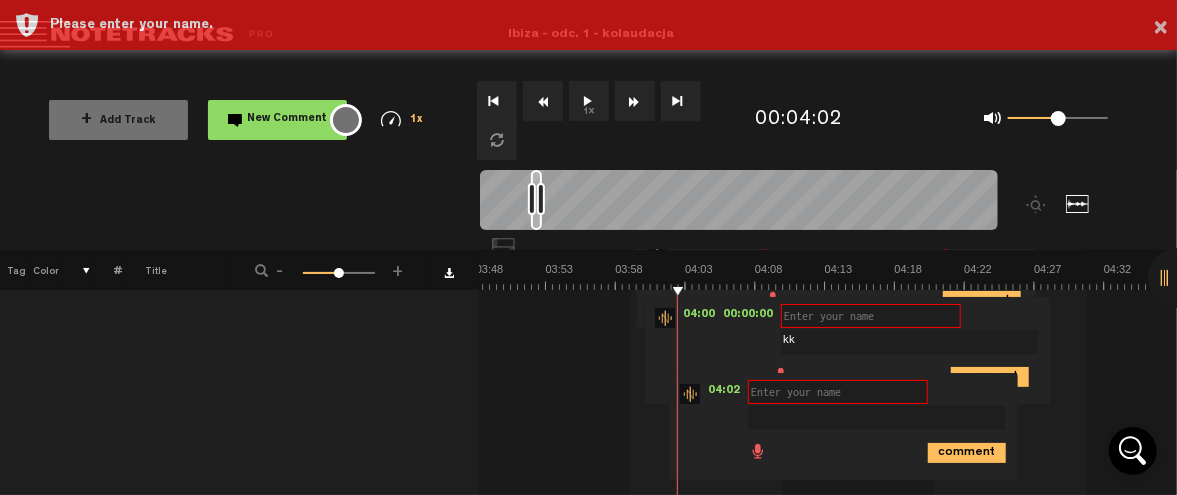 click at bounding box center [871, 316] 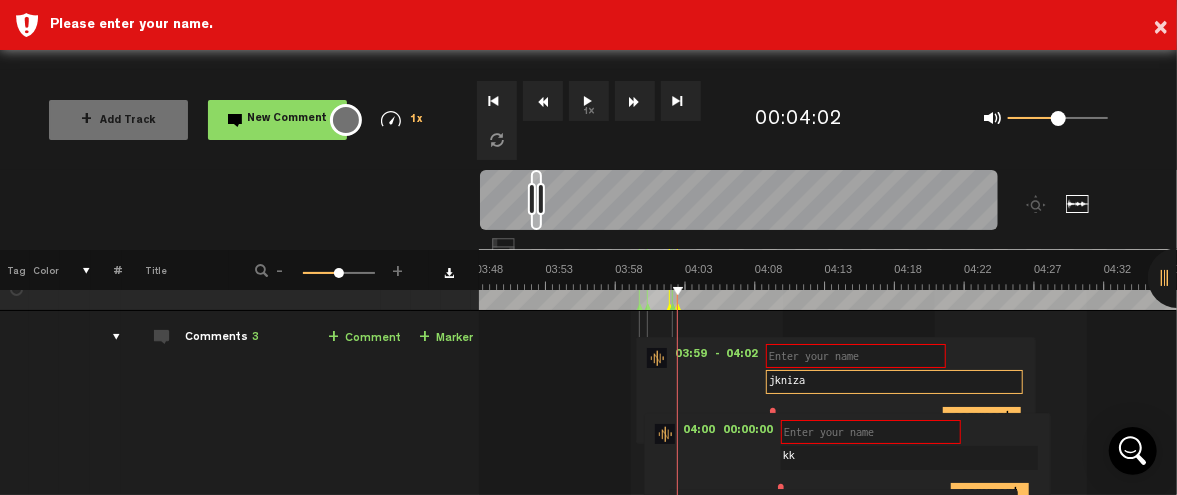 scroll, scrollTop: 0, scrollLeft: 4, axis: horizontal 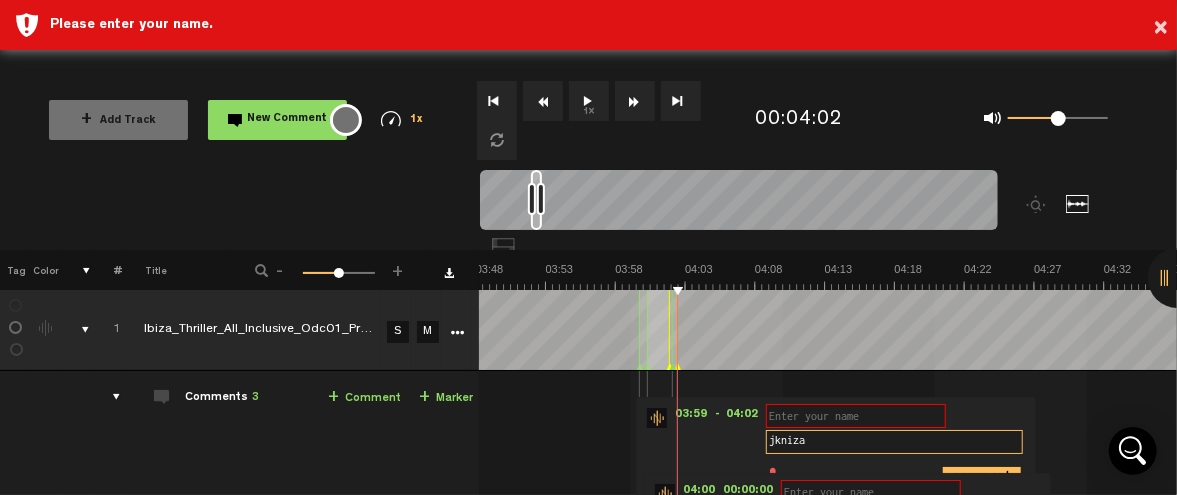 click on "jkniza" at bounding box center (894, 442) 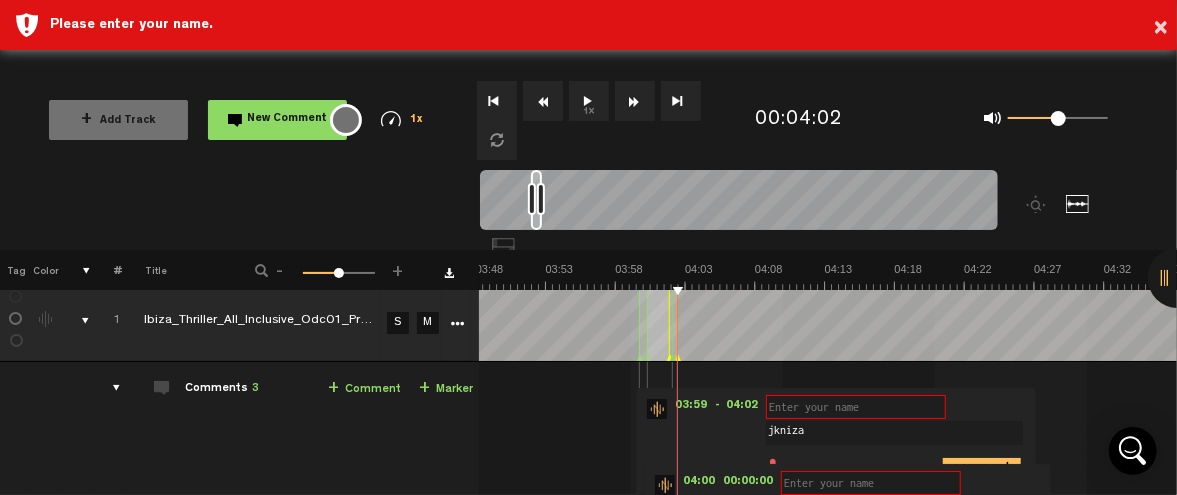 scroll, scrollTop: 0, scrollLeft: 4, axis: horizontal 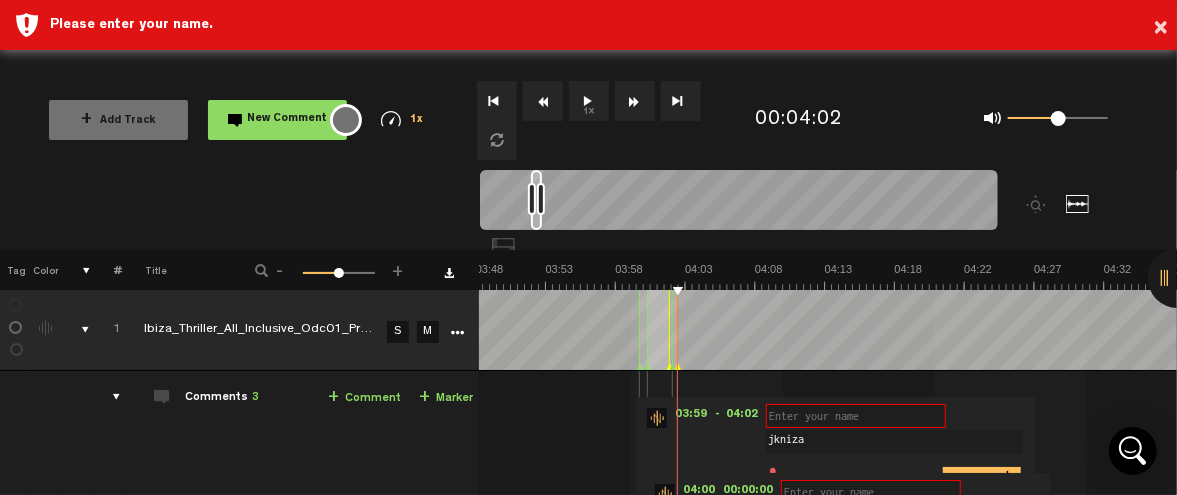 click at bounding box center (856, 416) 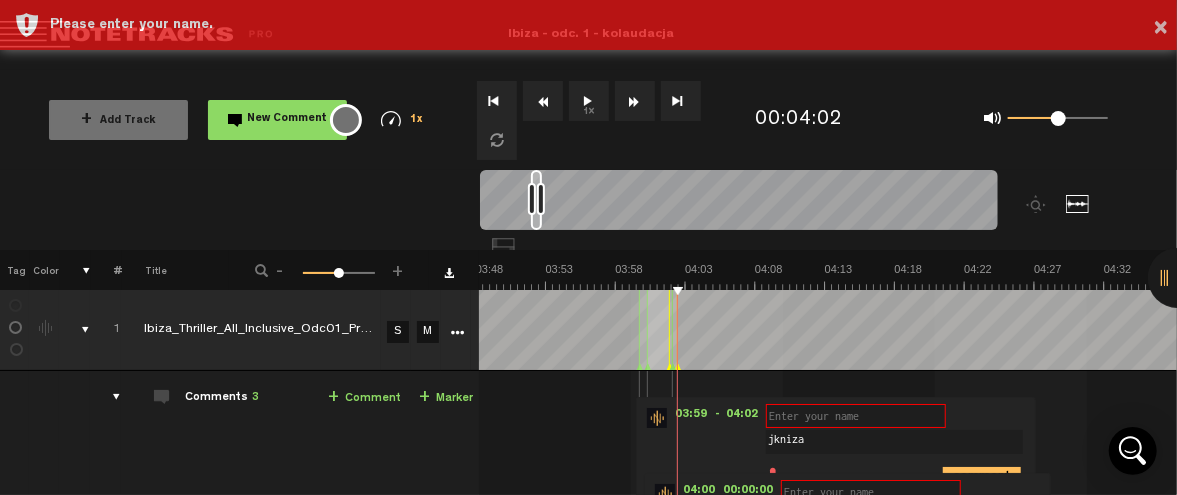 scroll, scrollTop: 225, scrollLeft: 4, axis: both 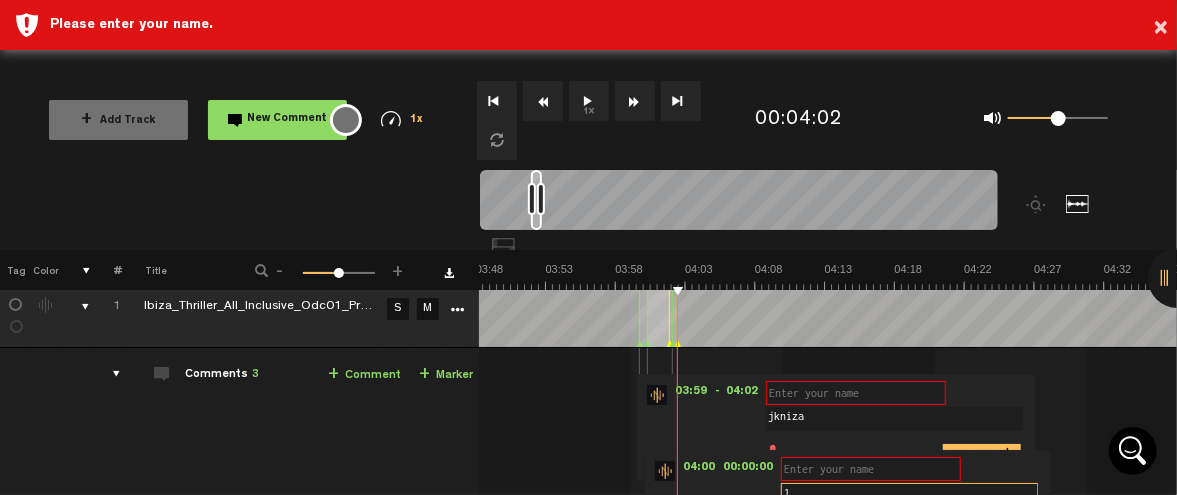 type on "1                                       Ibiza_Thriller_All_Inclusive_Odc01_Prev_V2               S                M                                 Export to Headliner                 Update                 Download                 Download original                 Export Audacity labels                 Export Audition Markers                                                                                                                                                                                                                                                                                                                                                                    Comments  2             + Comment                + Marker                            1         Ibiza_Thriller_All_Inclusive_Odc01_Prev_V2                     S             M                         Ibiza_Thriller_All_Inclusive_Odc01_Prev_V2 by Licencjusz Audiotekowy  1 collaborators     """ 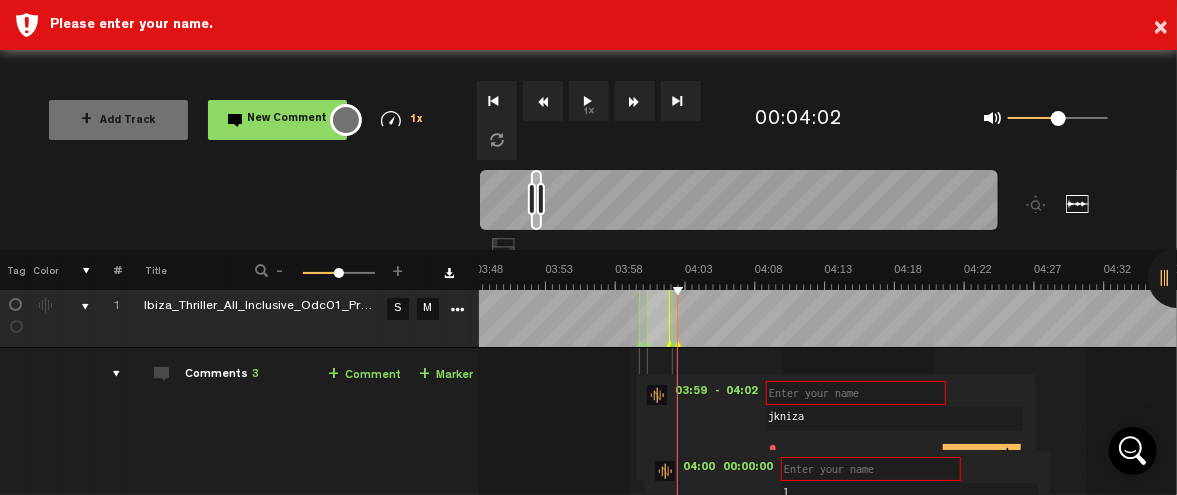 click at bounding box center (856, 393) 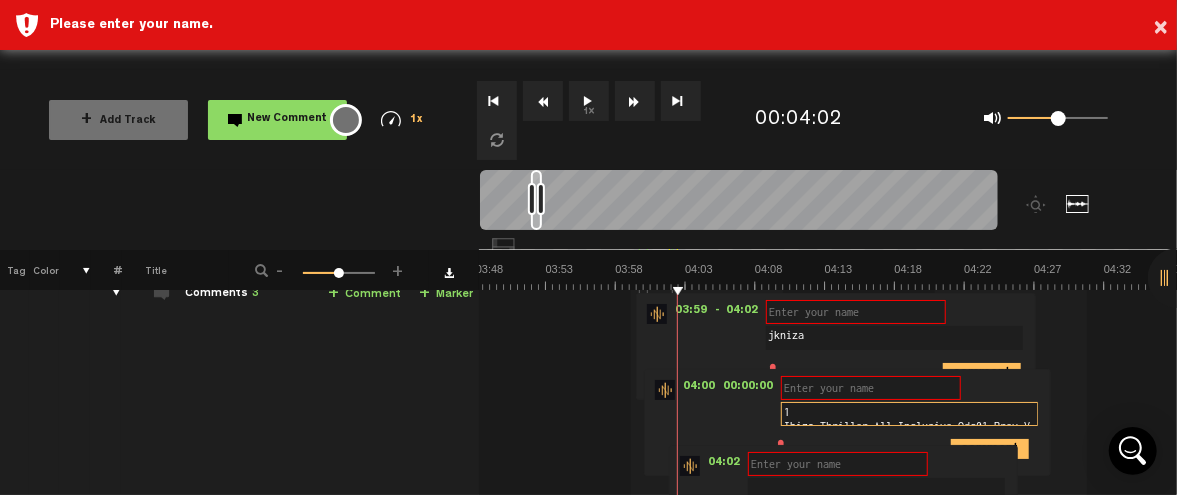 scroll, scrollTop: 103, scrollLeft: 4, axis: both 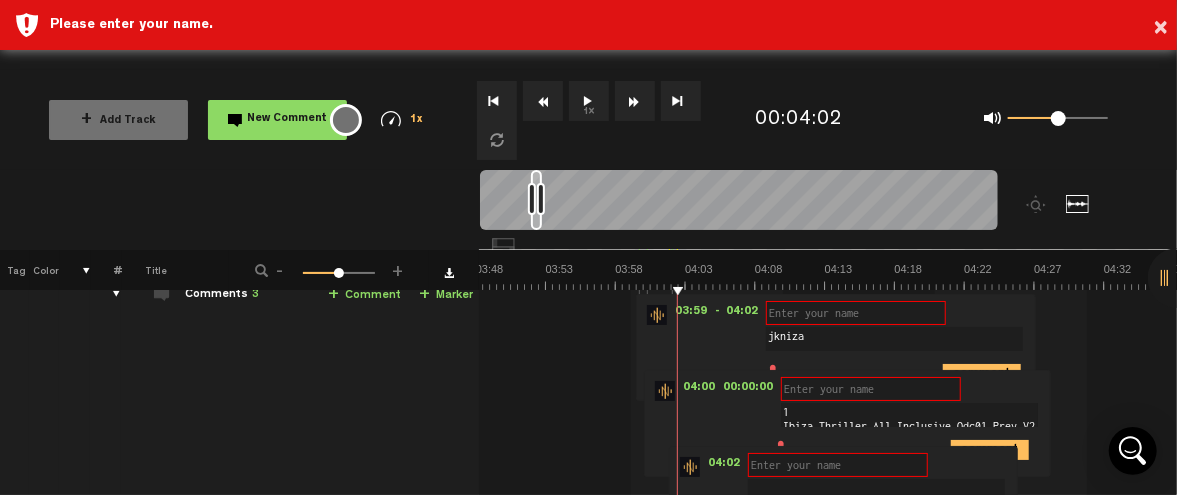 click at bounding box center [856, 313] 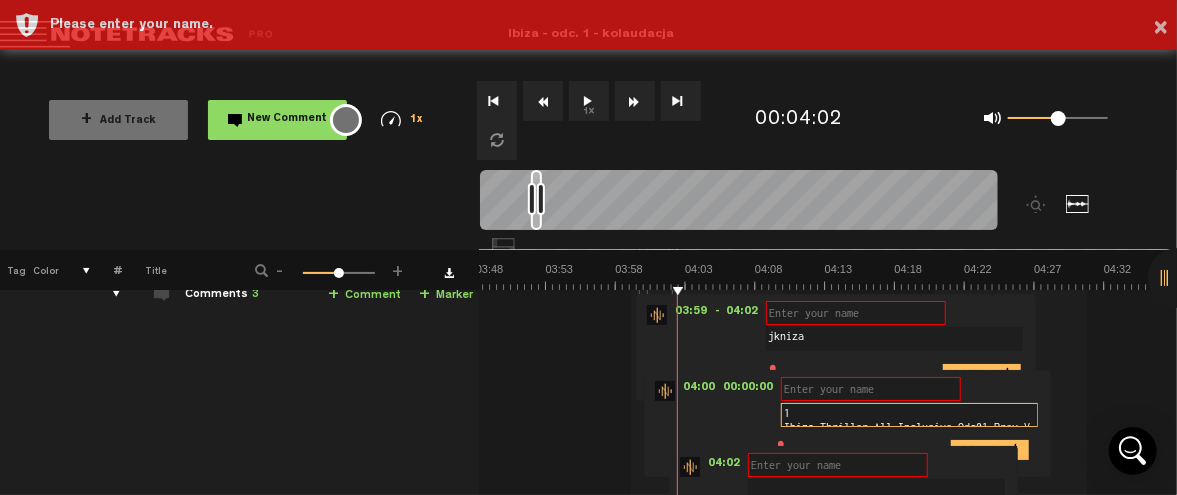scroll, scrollTop: 225, scrollLeft: 4, axis: both 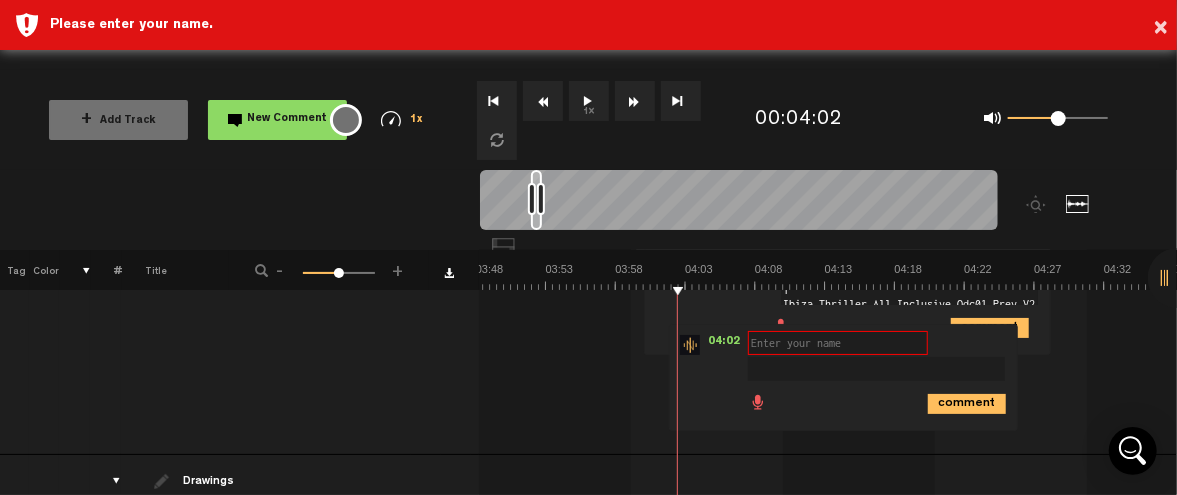 click at bounding box center [838, 343] 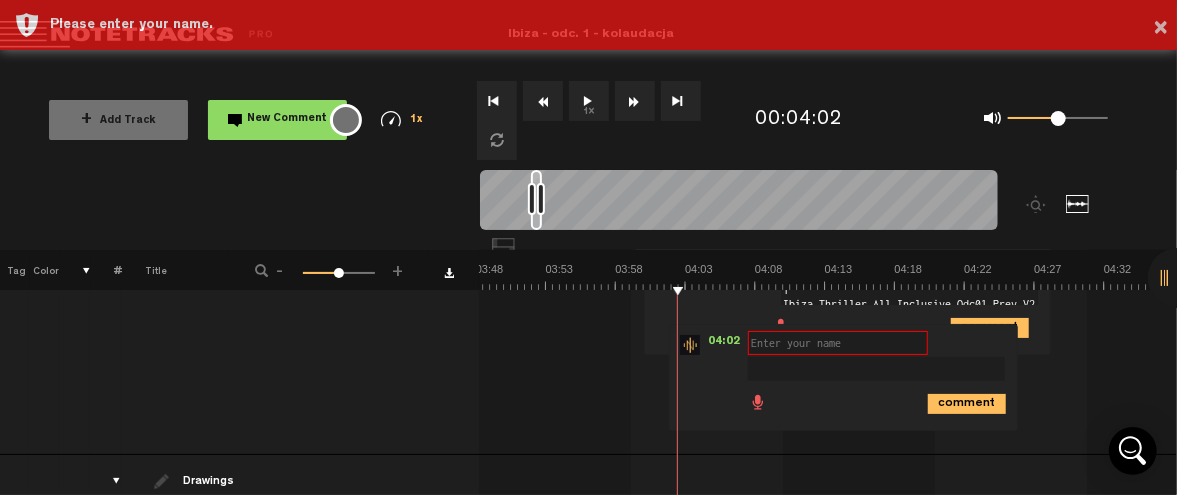 scroll, scrollTop: 73, scrollLeft: 4, axis: both 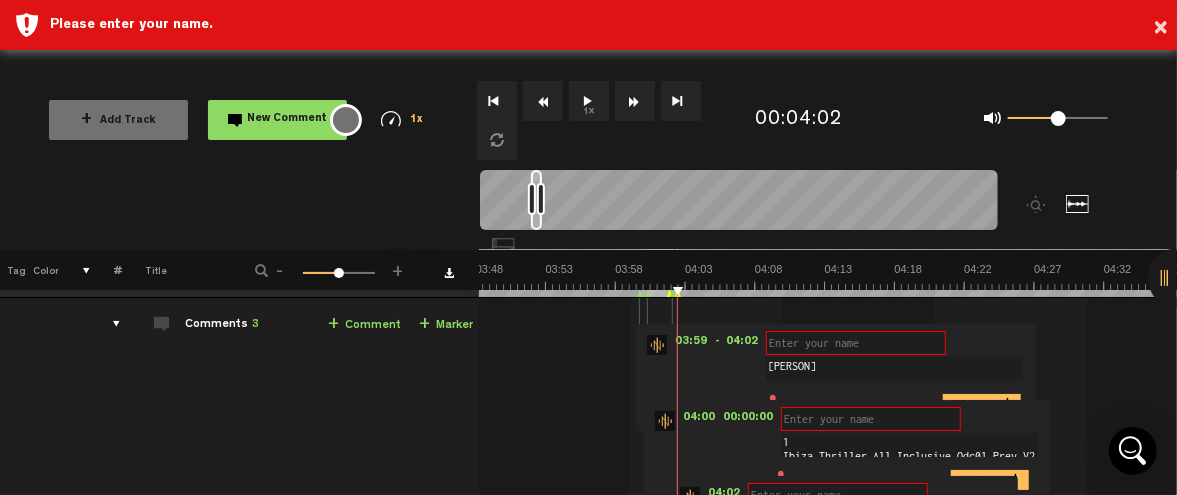 click at bounding box center (856, 343) 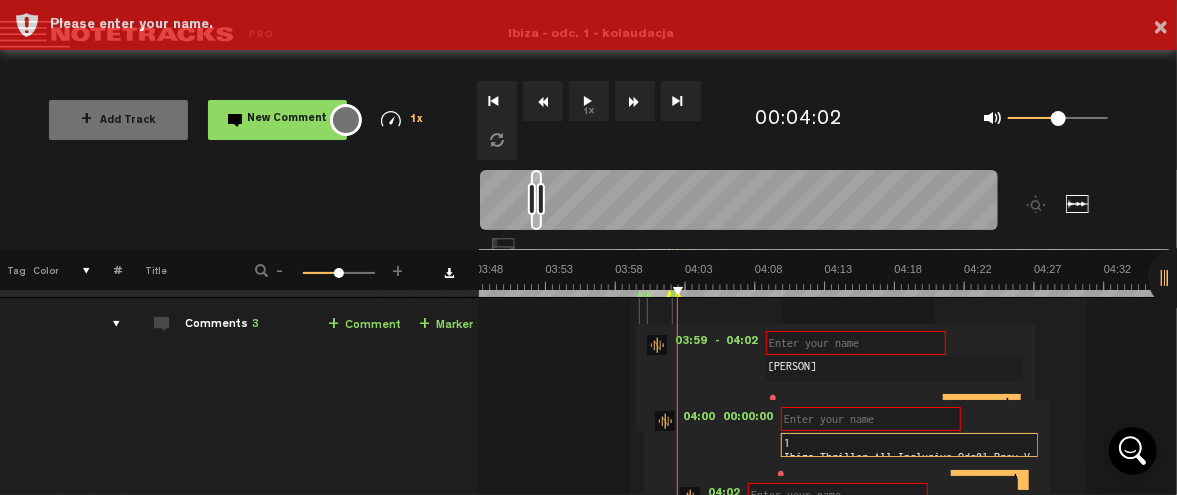 scroll, scrollTop: 225, scrollLeft: 4, axis: both 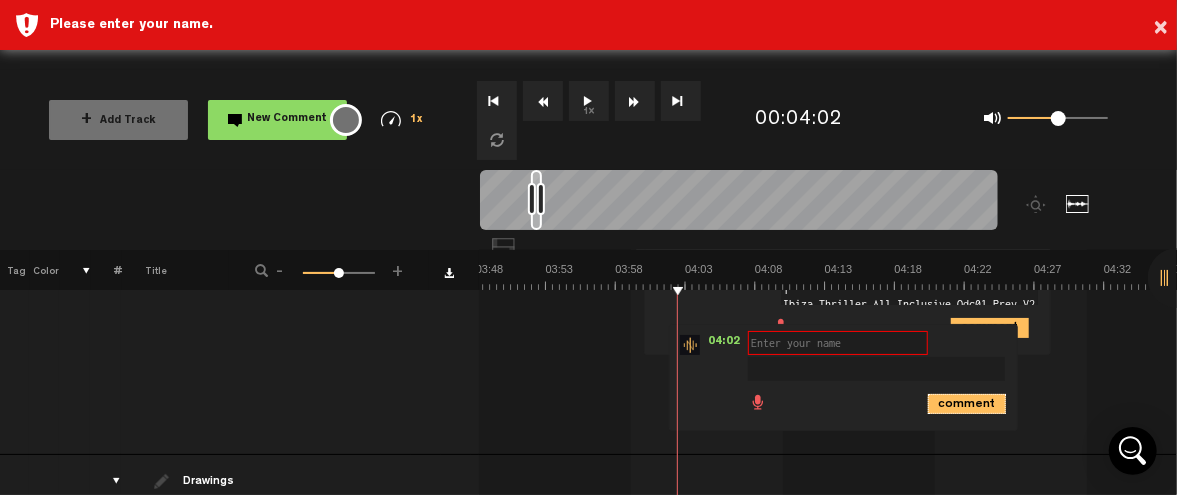 click on "comment" at bounding box center [967, 404] 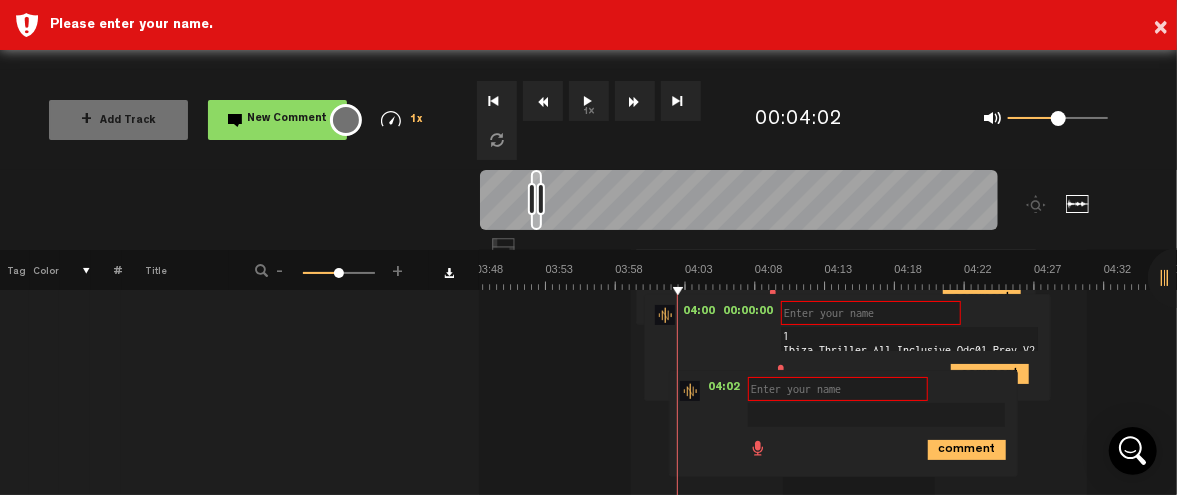 scroll, scrollTop: 180, scrollLeft: 4, axis: both 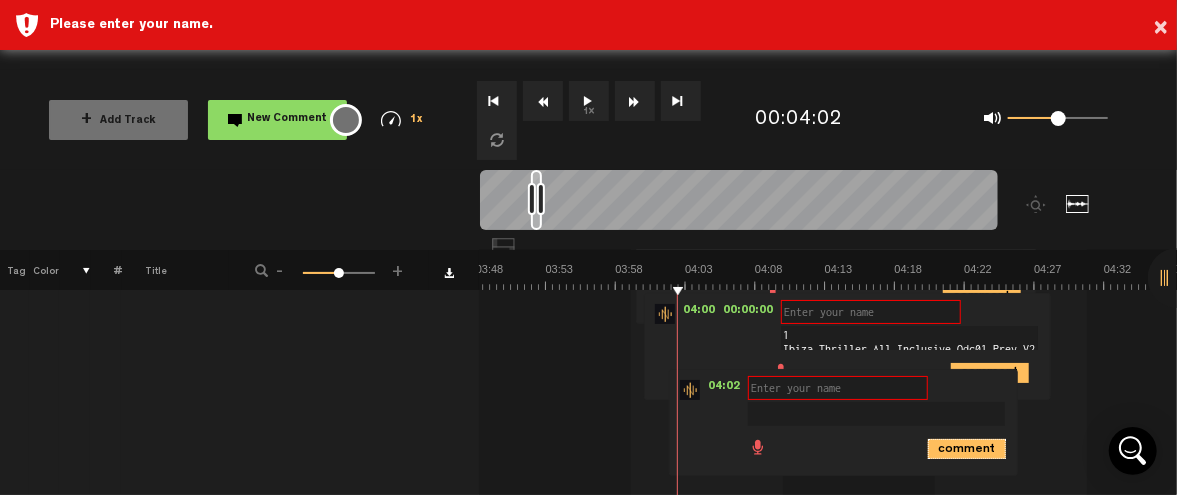 click on "comment" at bounding box center (967, 449) 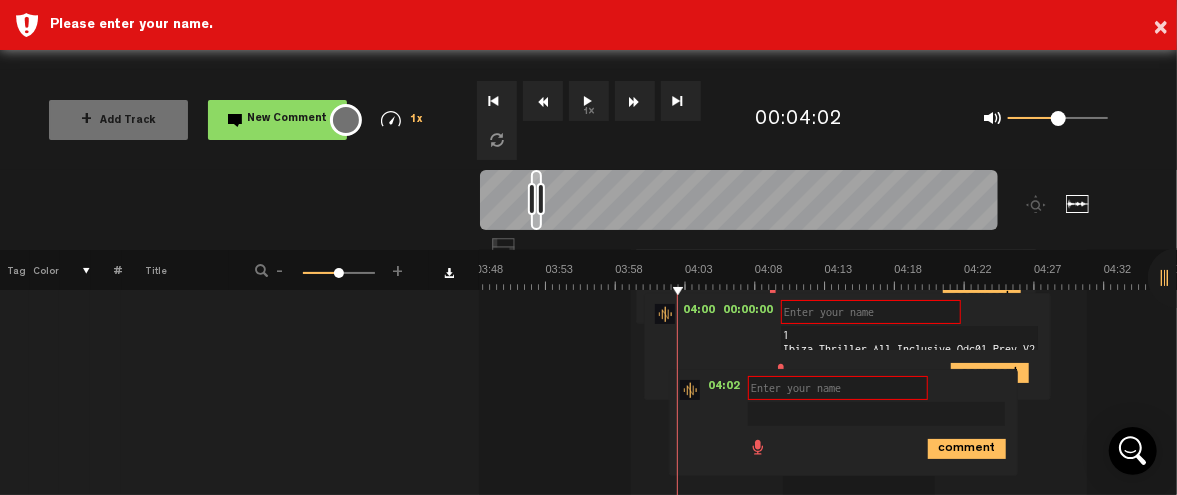 click at bounding box center (838, 388) 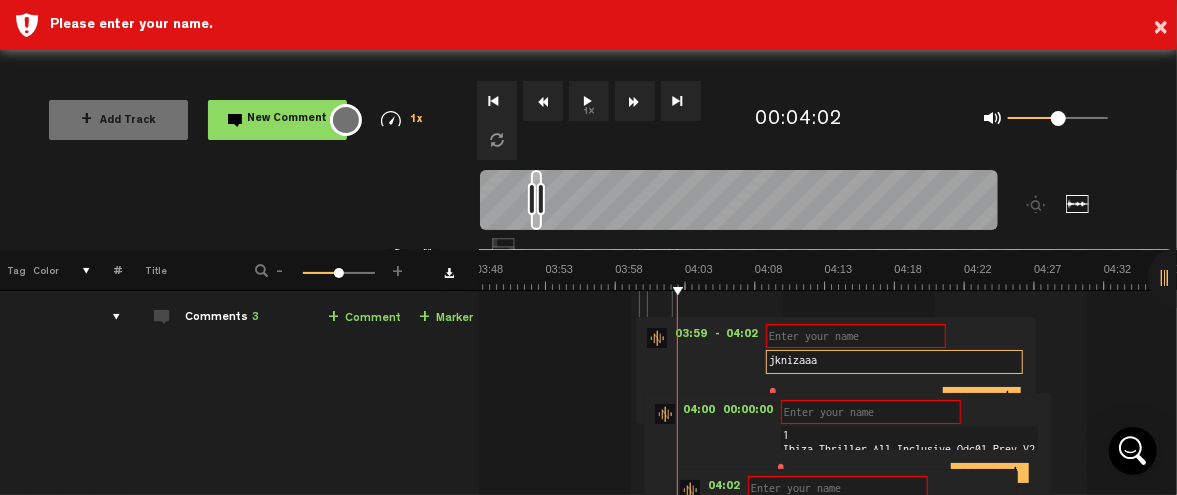 scroll, scrollTop: 0, scrollLeft: 4, axis: horizontal 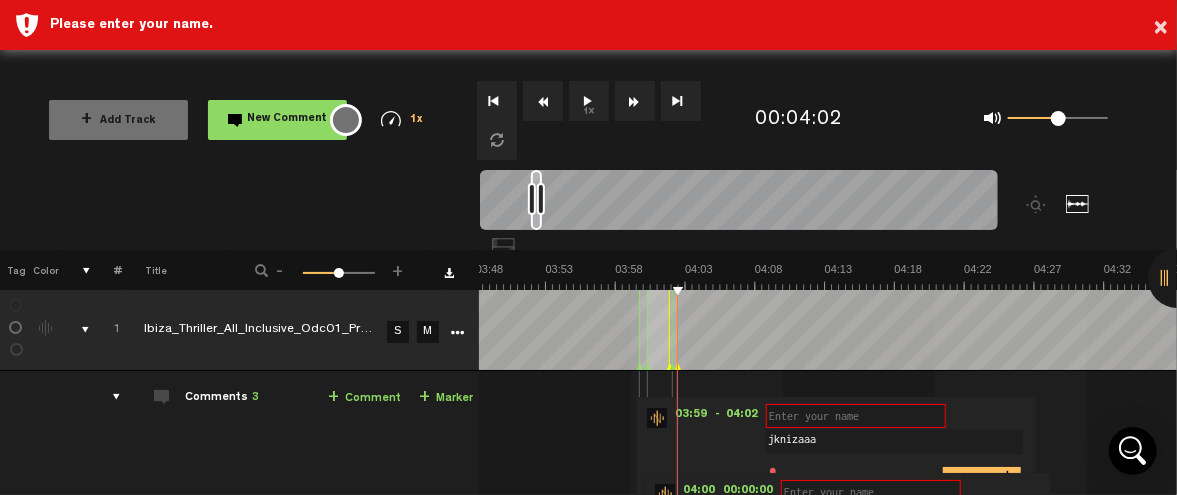 click at bounding box center [162, 397] 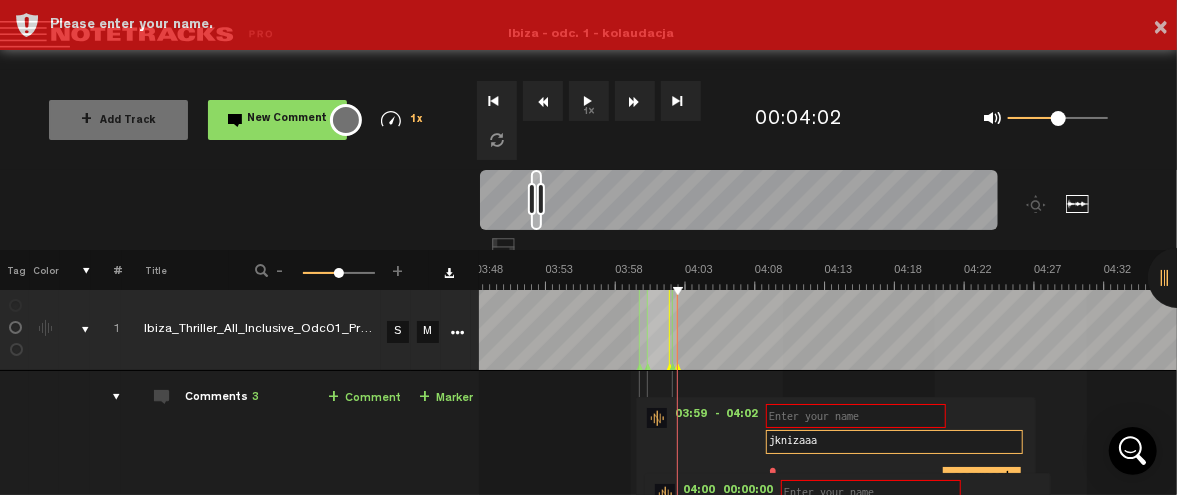 scroll, scrollTop: 73, scrollLeft: 4, axis: both 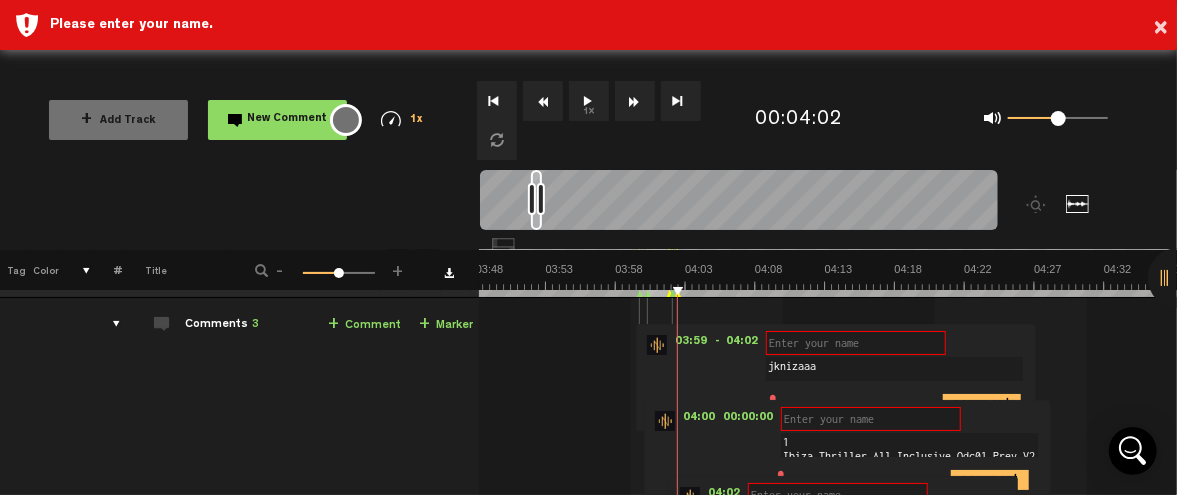drag, startPoint x: 638, startPoint y: 342, endPoint x: 695, endPoint y: 382, distance: 69.63476 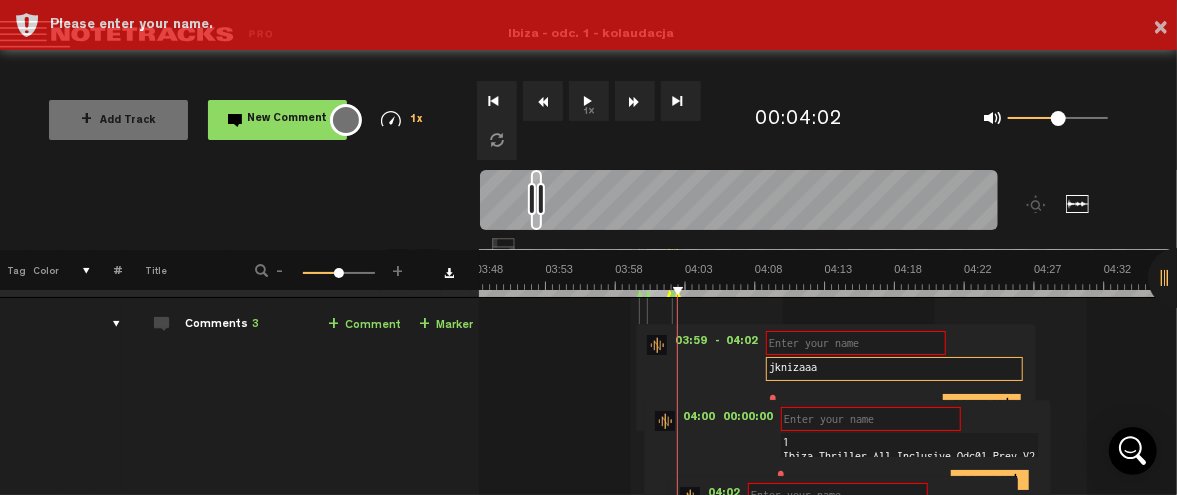 scroll, scrollTop: 73, scrollLeft: 4, axis: both 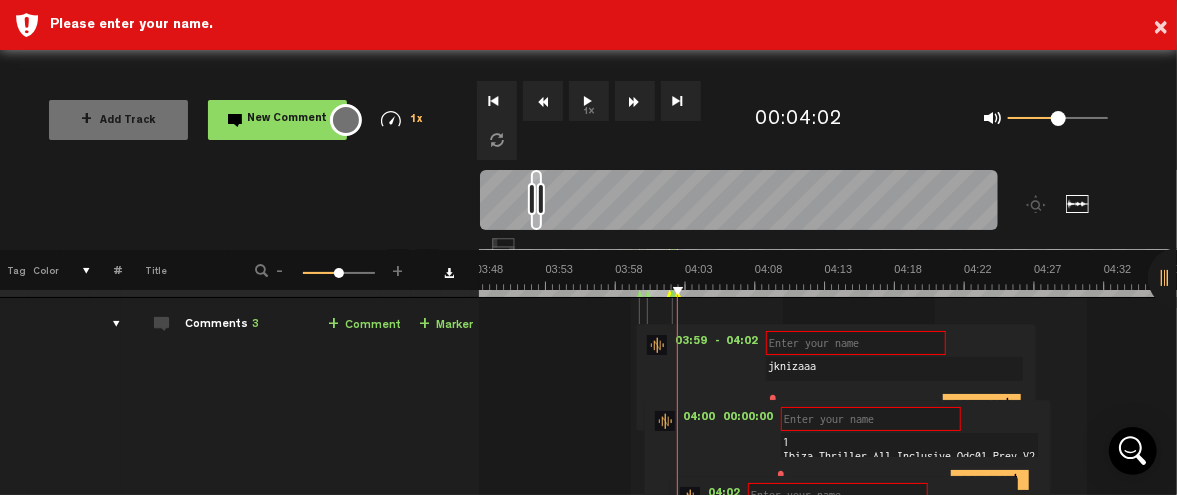 click on "comment" at bounding box center (839, 402) 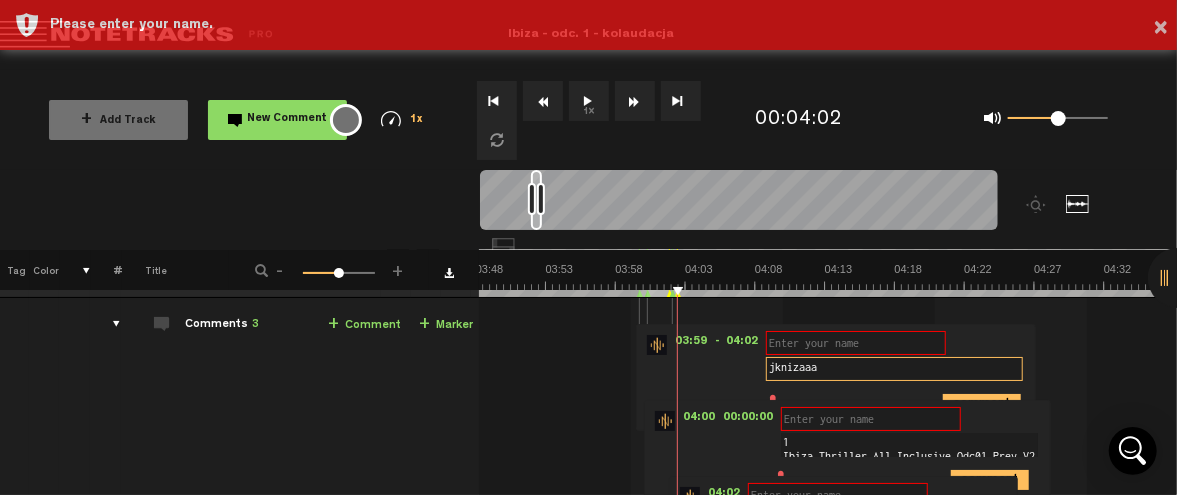 scroll, scrollTop: 73, scrollLeft: 4, axis: both 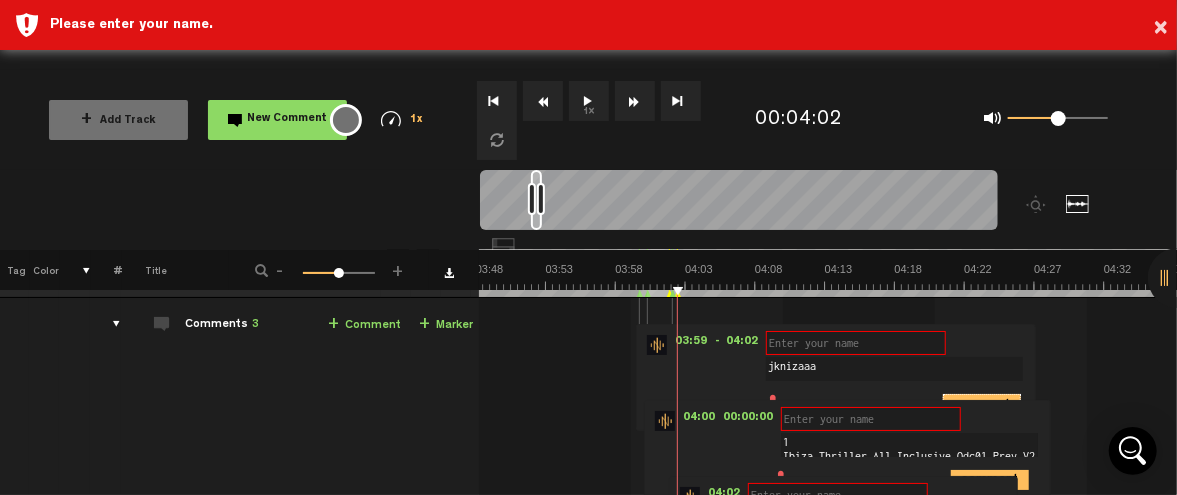 click on "comment" at bounding box center (982, 404) 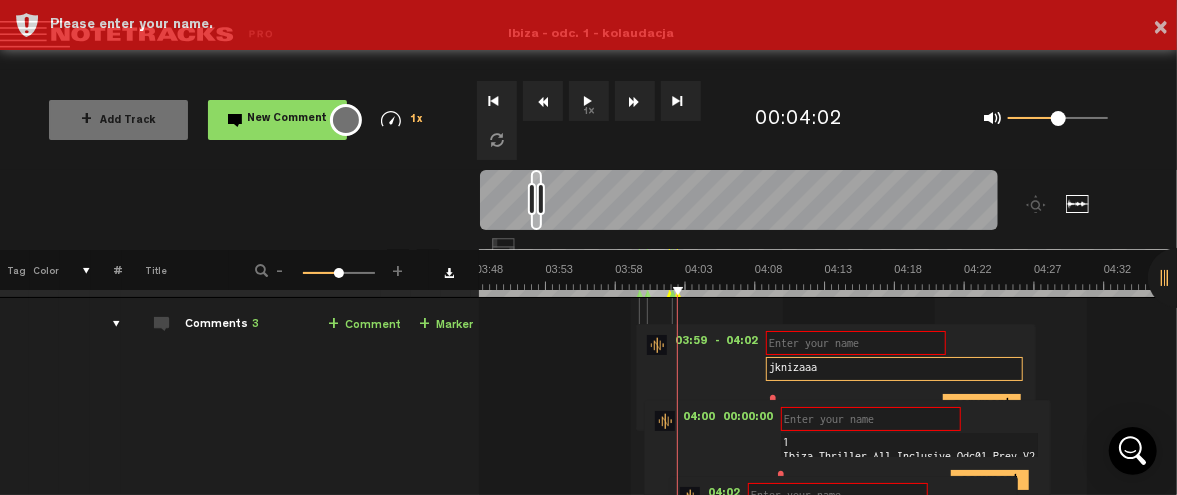 scroll, scrollTop: 73, scrollLeft: 4, axis: both 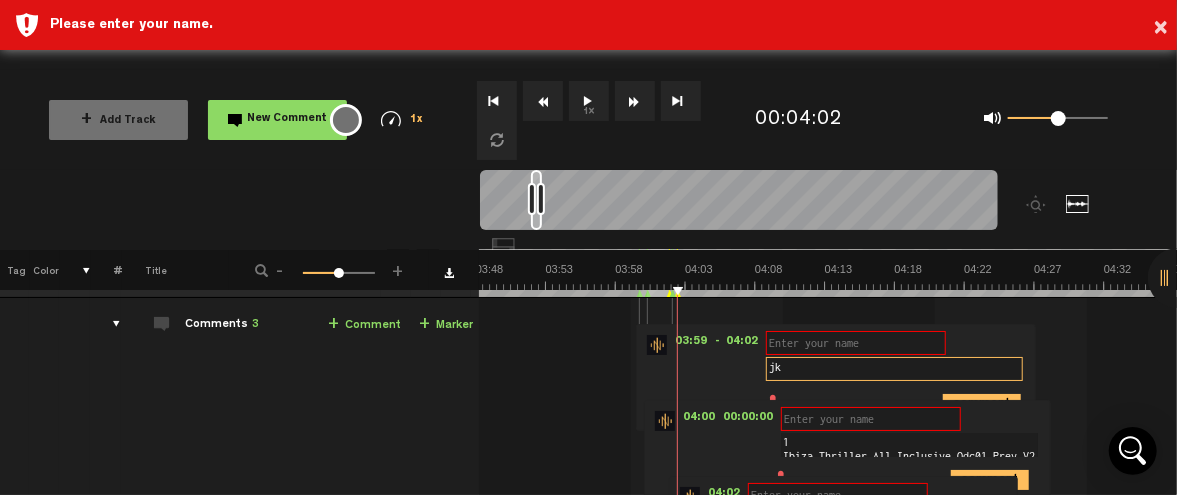 type on "j" 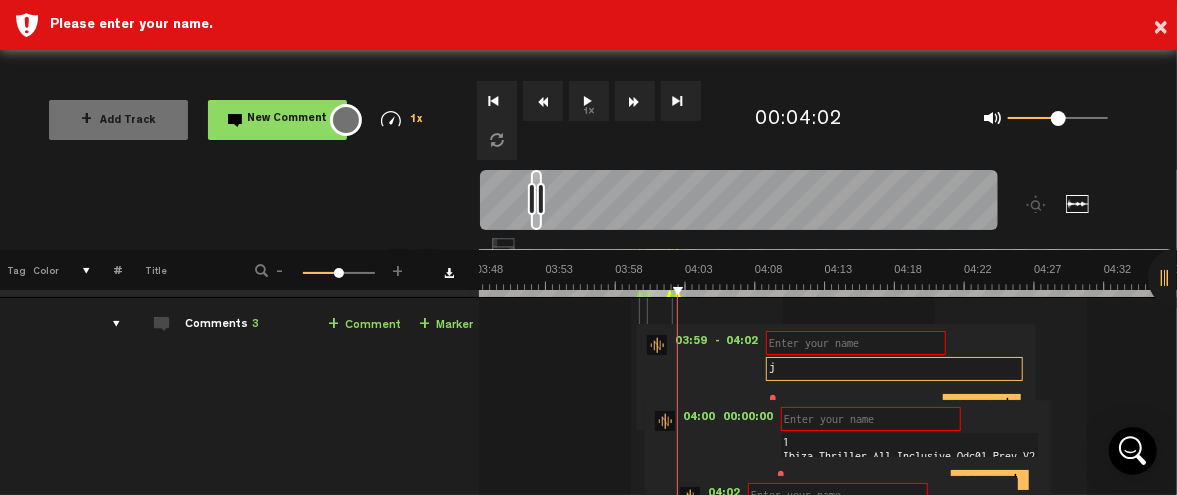 type 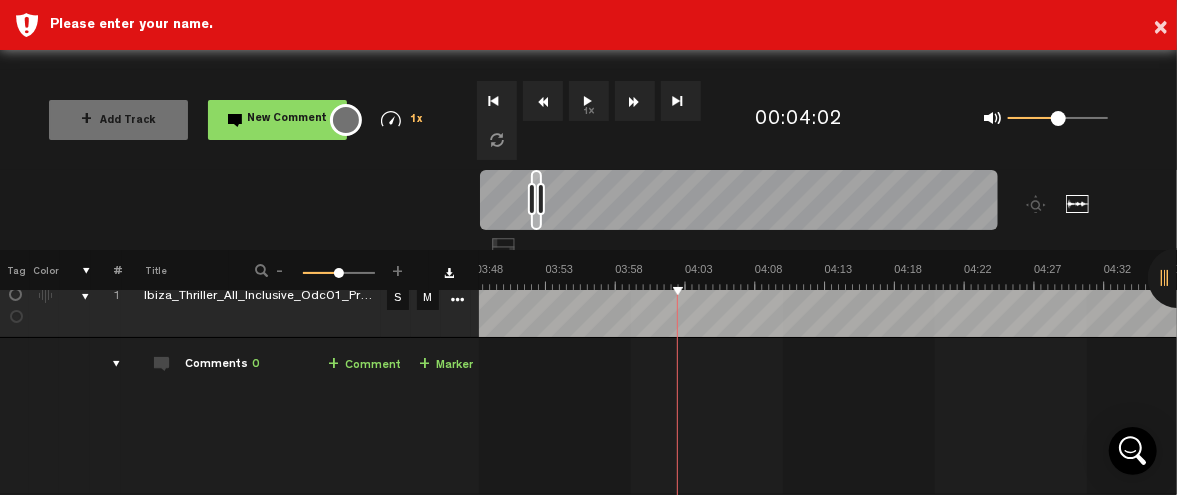 scroll, scrollTop: 0, scrollLeft: 4, axis: horizontal 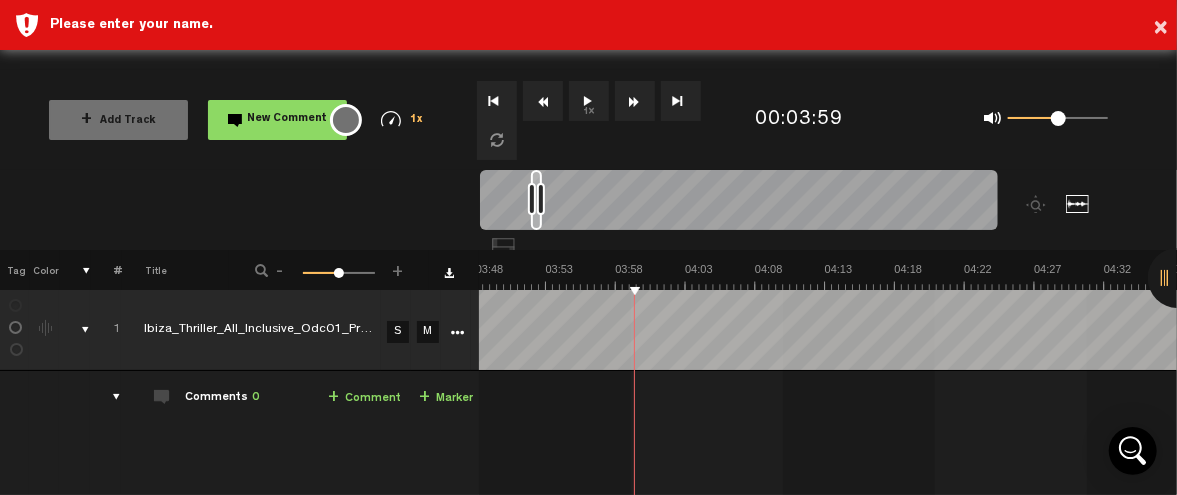 click on "+ Comment" at bounding box center [364, 398] 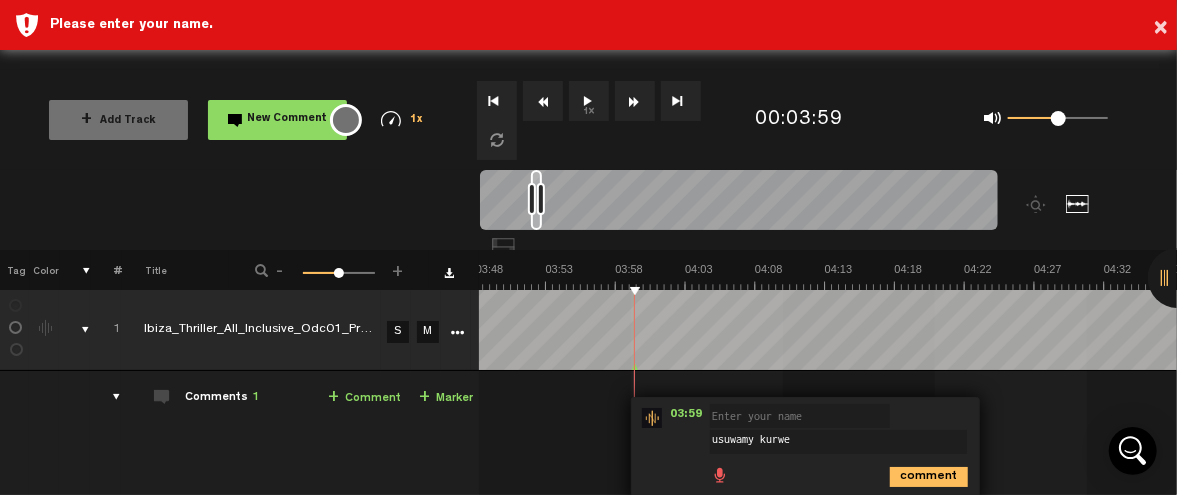 type on "usuwamy kurwe" 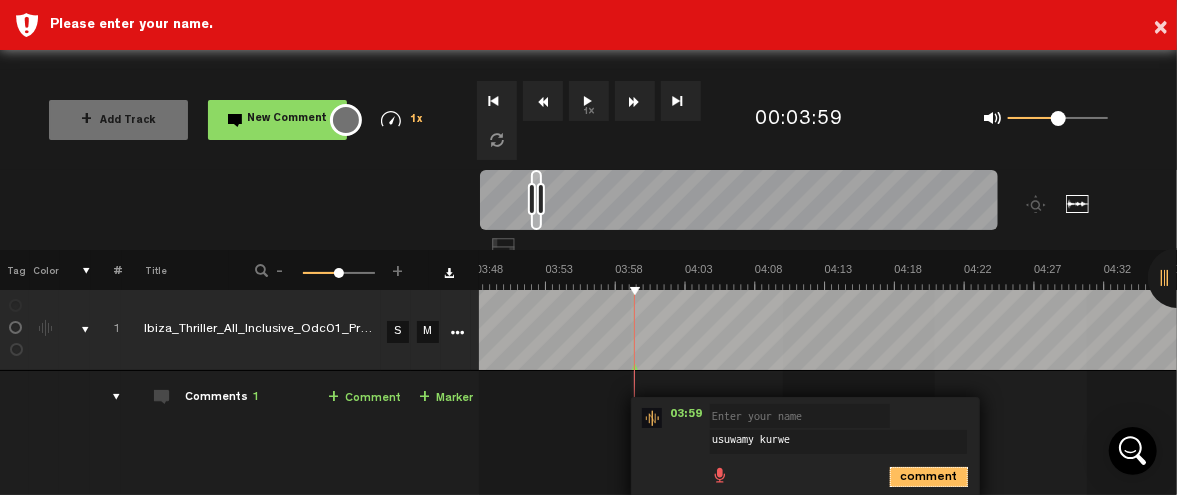 click on "comment" at bounding box center (929, 477) 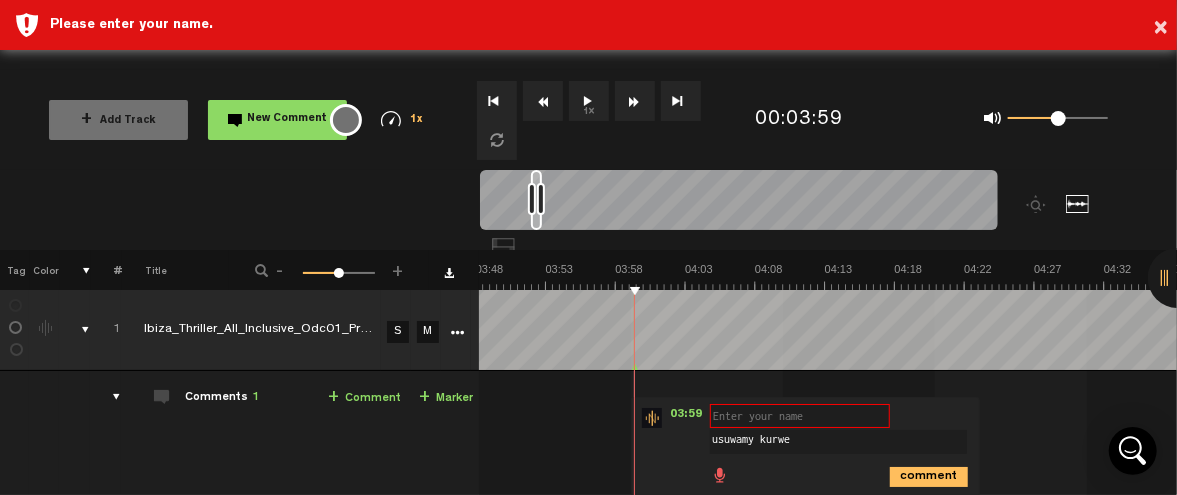 click at bounding box center [800, 416] 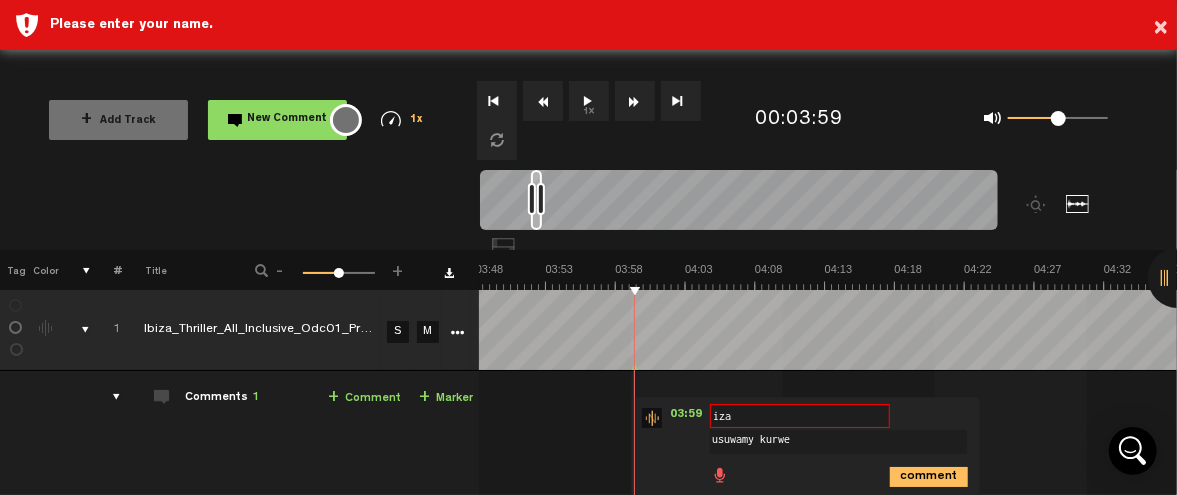 type on "iza" 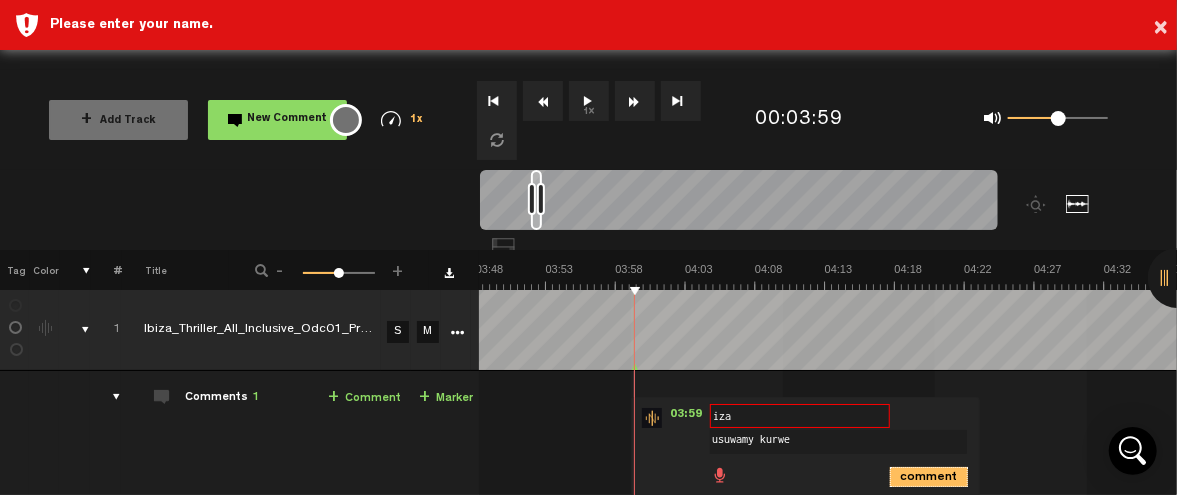 click on "comment" at bounding box center (929, 477) 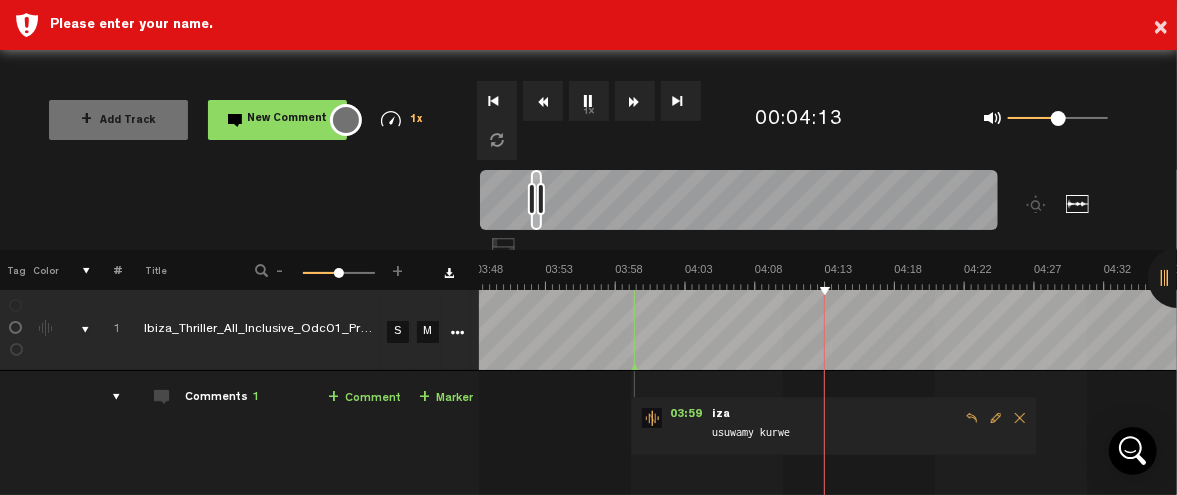 scroll, scrollTop: 0, scrollLeft: 6, axis: horizontal 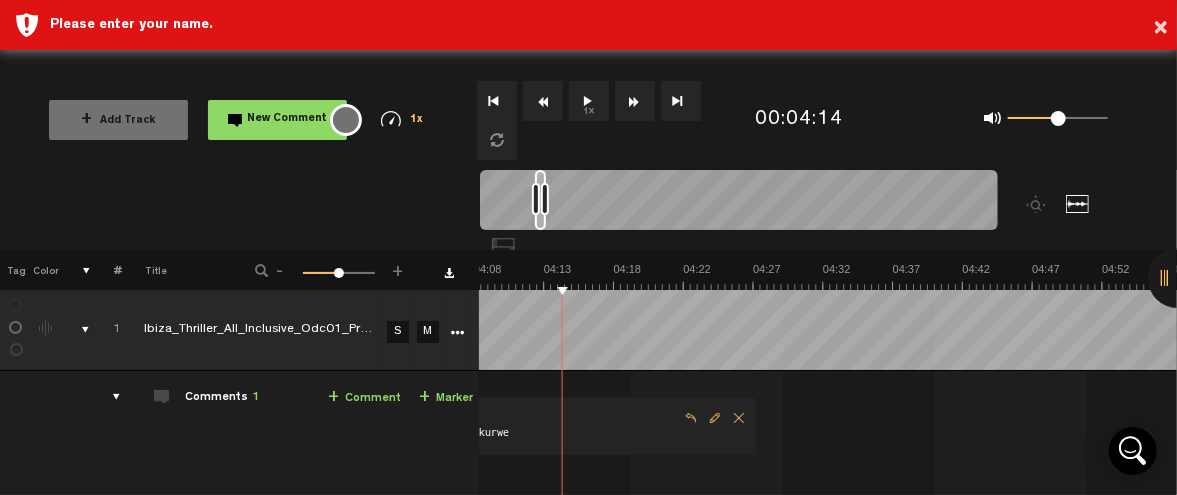 click on "+ Comment" at bounding box center (364, 398) 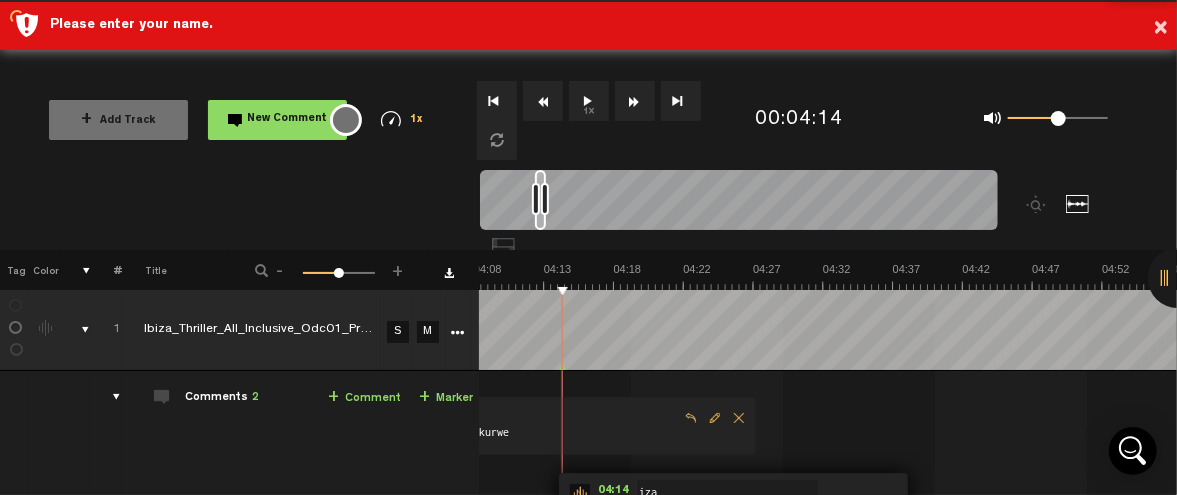 scroll, scrollTop: 150, scrollLeft: 9, axis: both 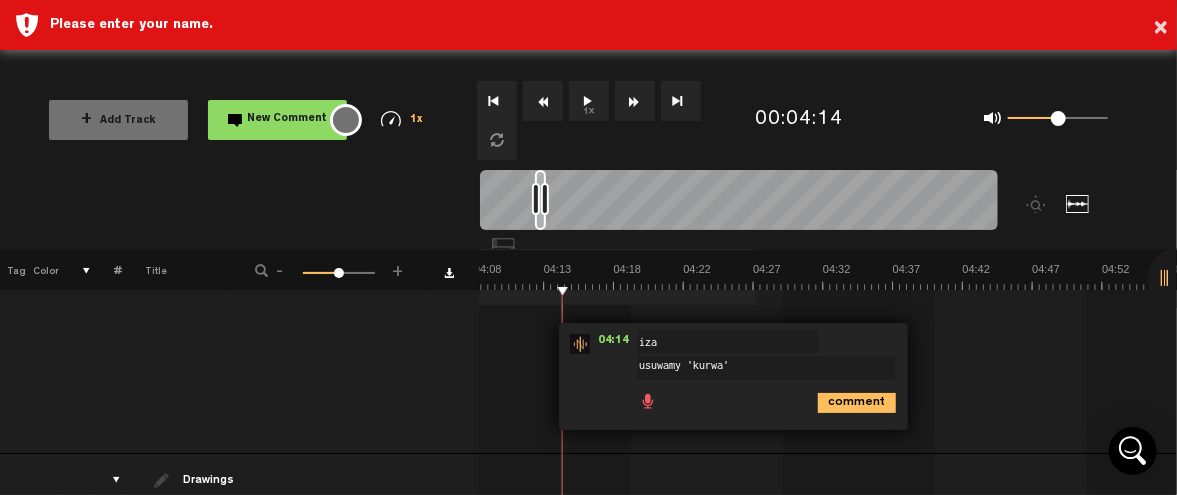 type on "usuwamy 'kurwa'" 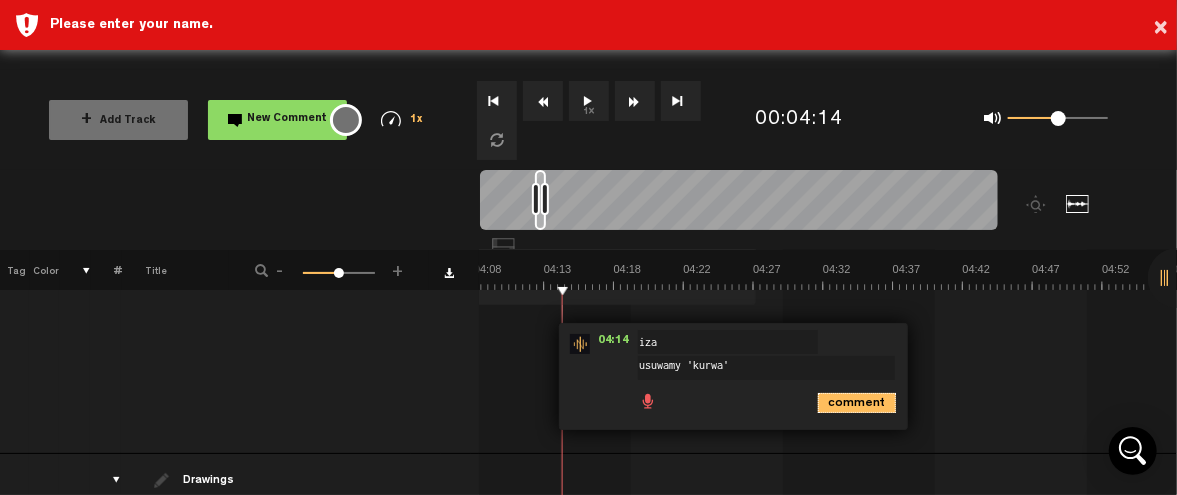 click on "comment" at bounding box center [857, 403] 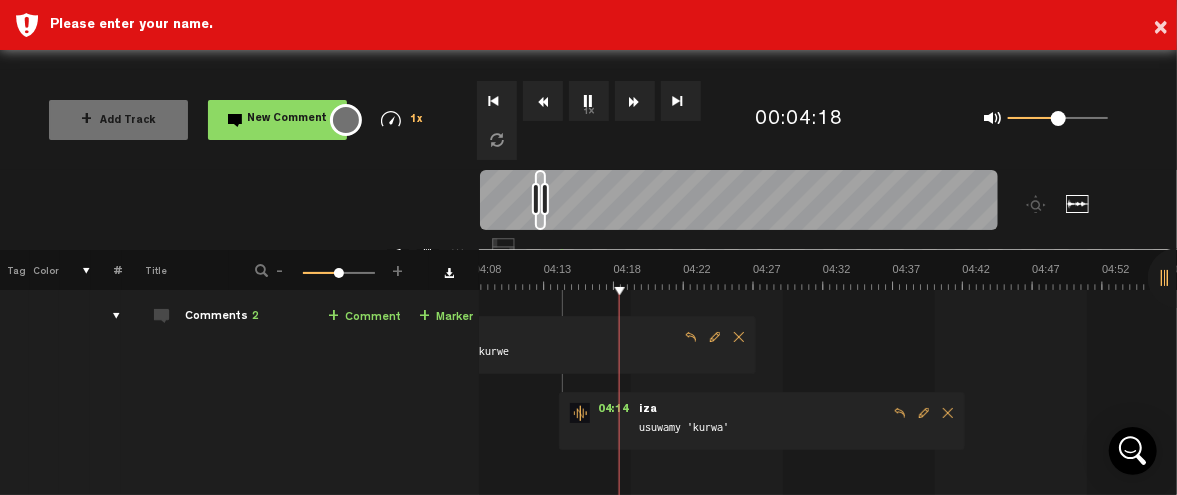 scroll, scrollTop: 69, scrollLeft: 9, axis: both 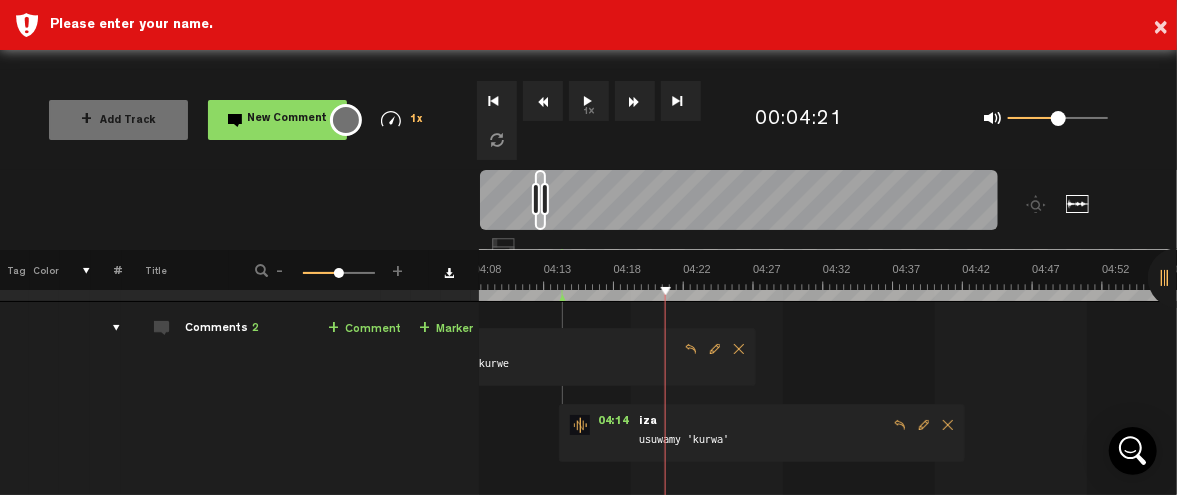 click on "iza" at bounding box center [649, 422] 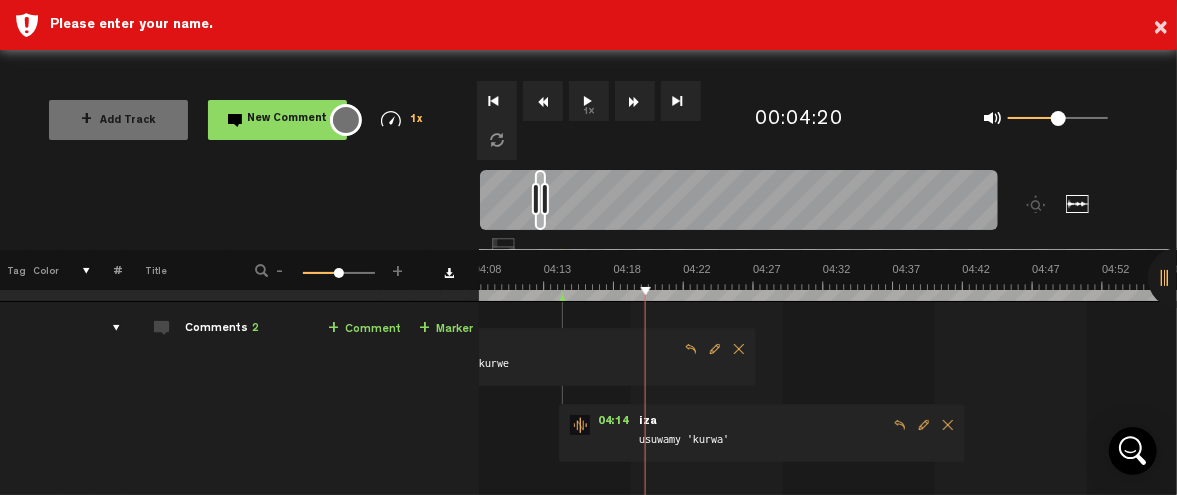 click at bounding box center [14434, 276] 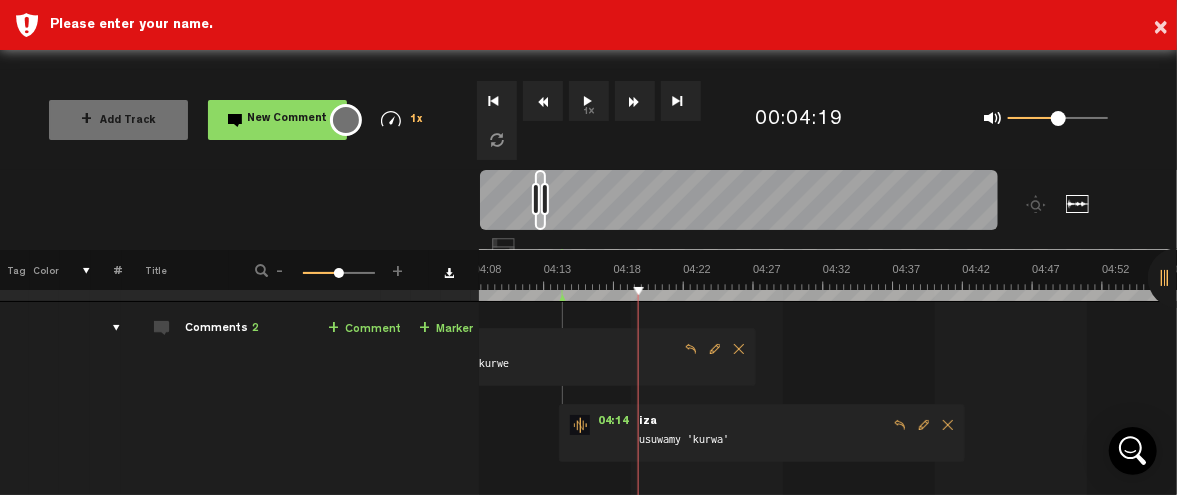 click on "+ Comment" at bounding box center [364, 329] 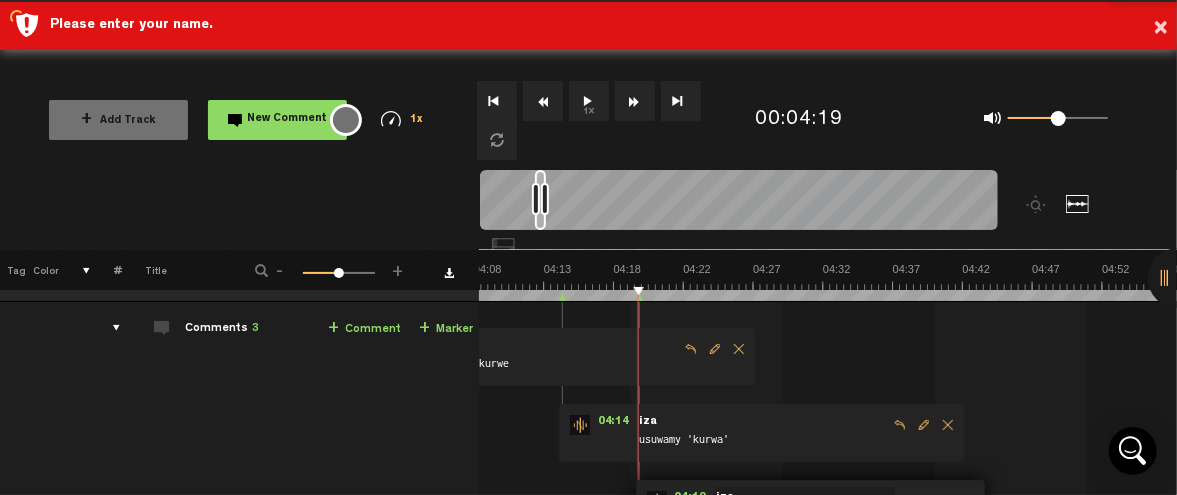 scroll, scrollTop: 222, scrollLeft: 9, axis: both 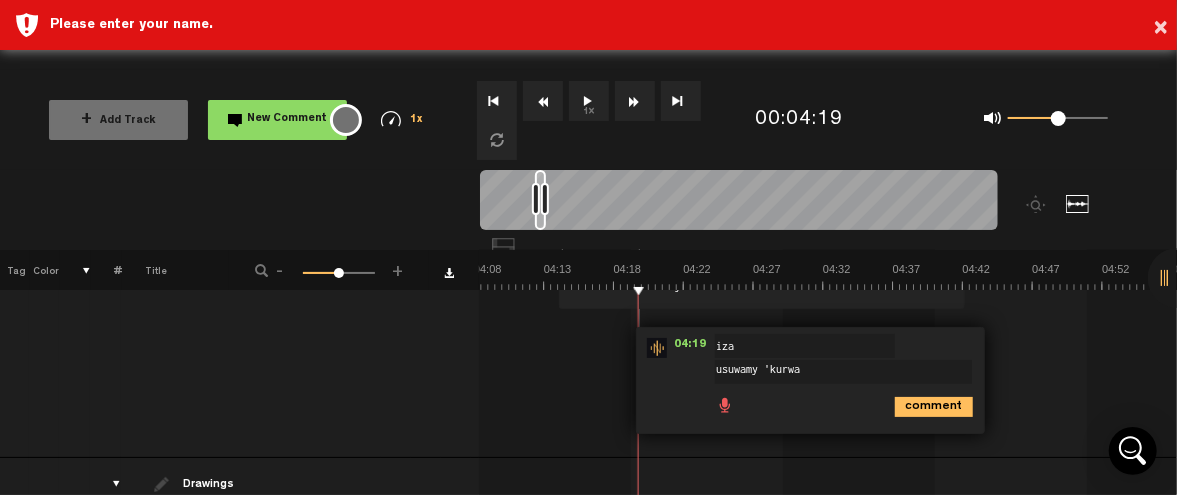 type on "usuwamy 'kurwa'" 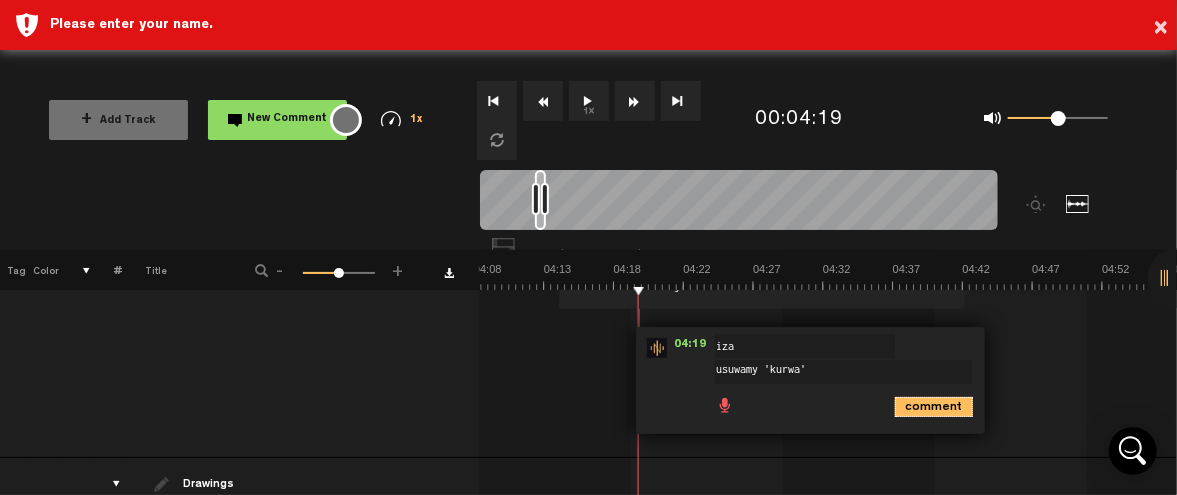 click on "comment" at bounding box center (934, 407) 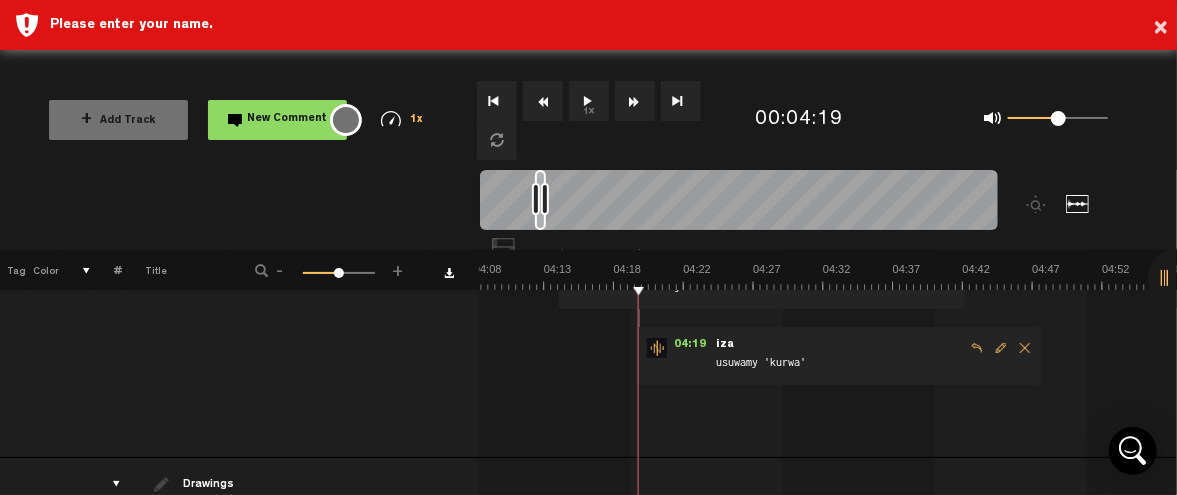 click on "1x" at bounding box center (589, 101) 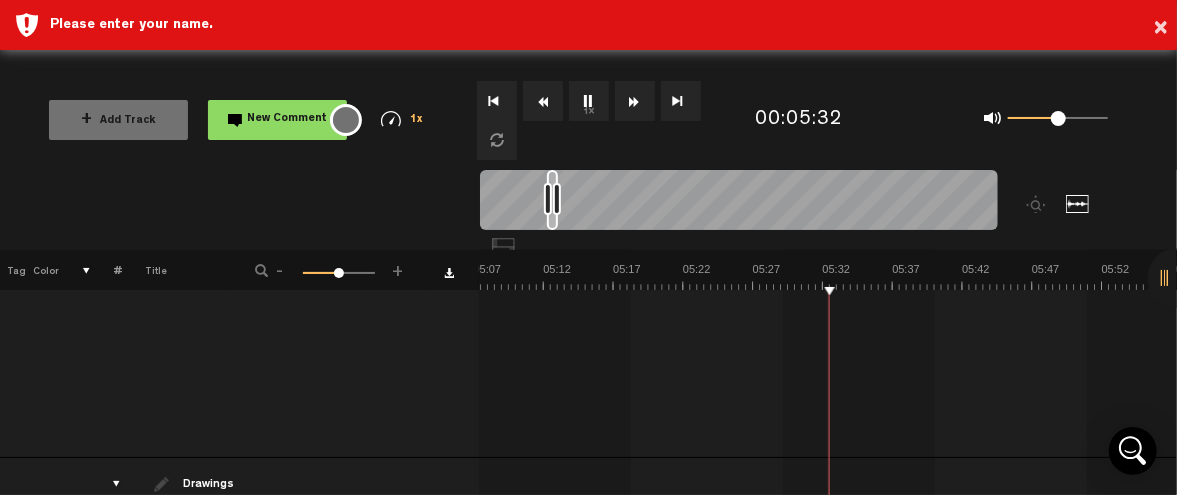 scroll, scrollTop: 0, scrollLeft: 4333, axis: horizontal 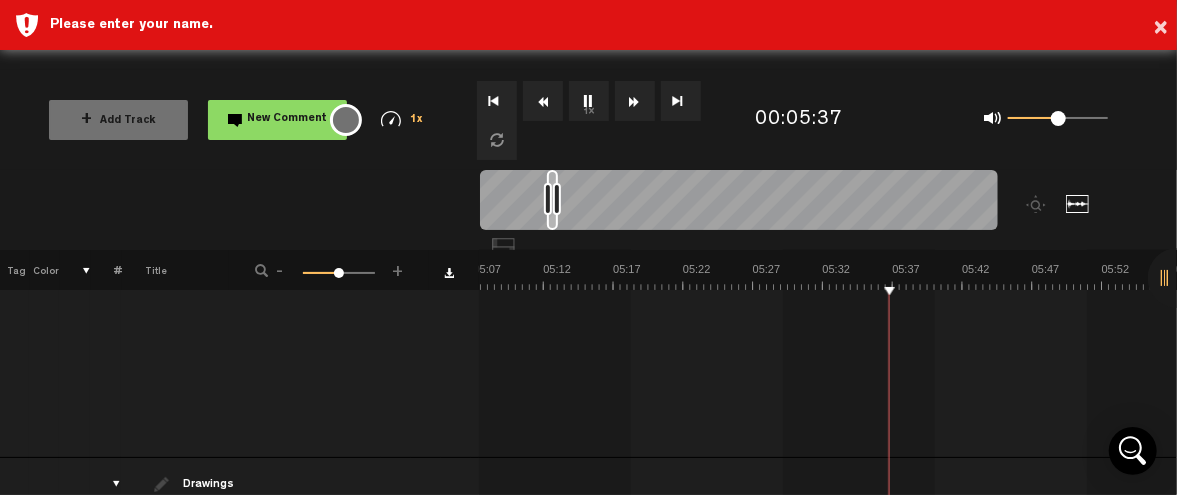 click at bounding box center (13596, 276) 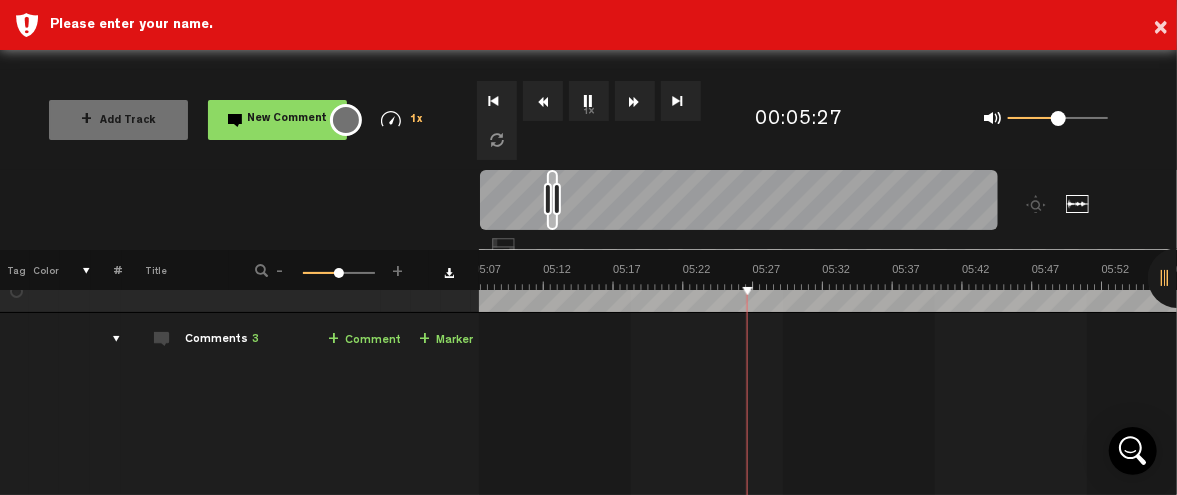 scroll, scrollTop: 52, scrollLeft: 9, axis: both 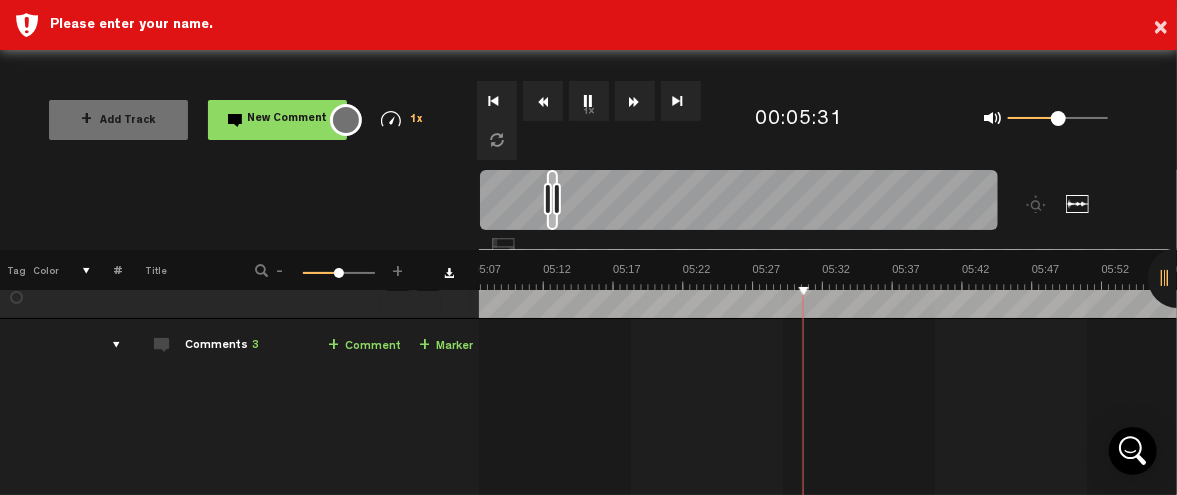 click on "+ Comment" at bounding box center [364, 346] 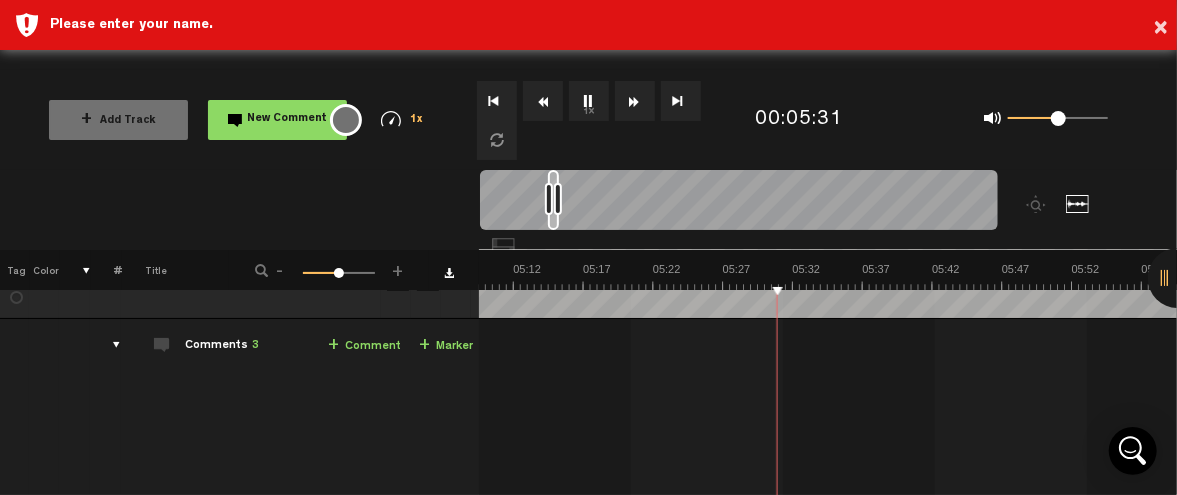 scroll, scrollTop: 0, scrollLeft: 4363, axis: horizontal 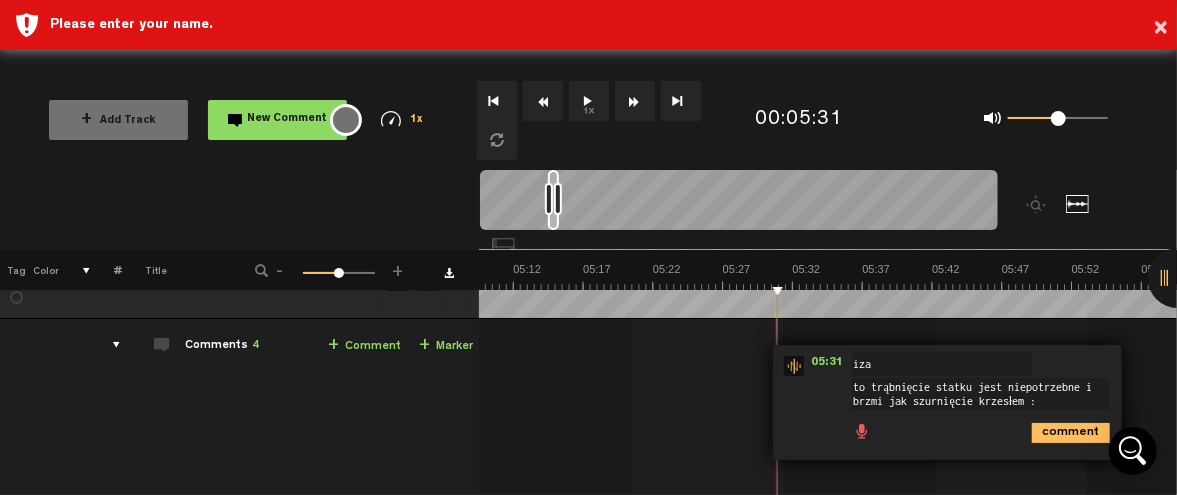 type on "to trąbnięcie statku jest niepotrzebne i brzmi jak szurnięcie krzesłem :)" 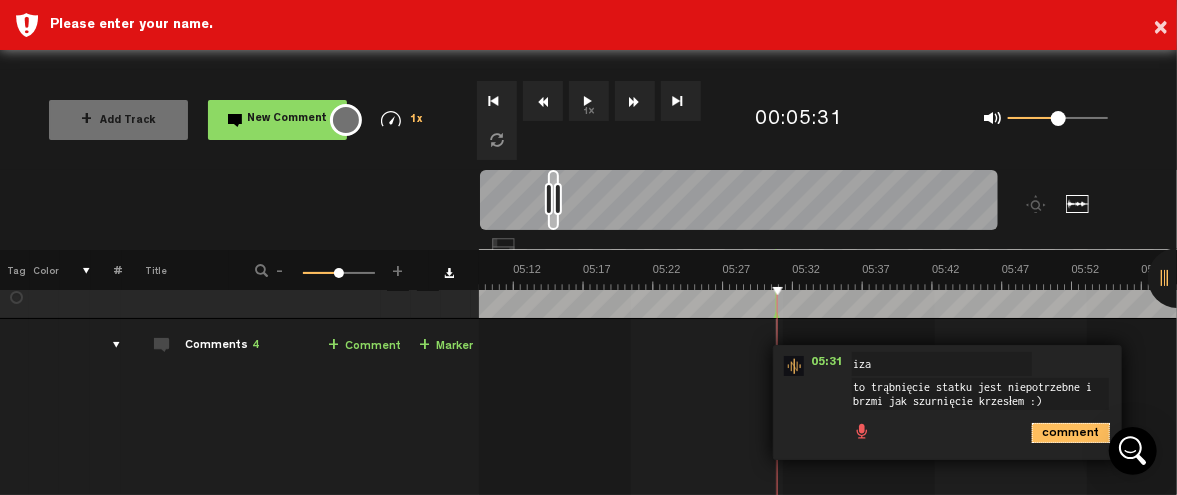 click on "comment" at bounding box center (1071, 433) 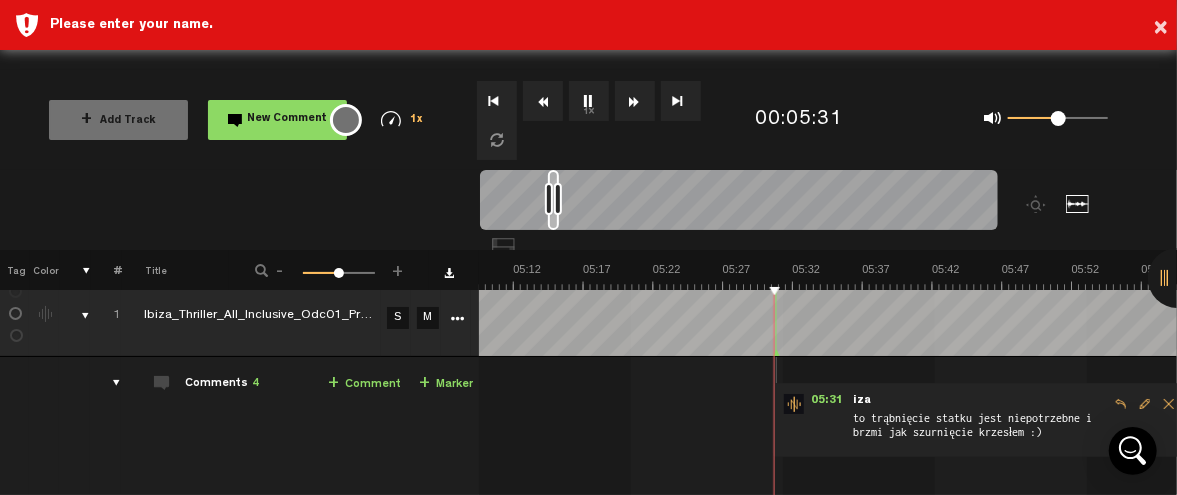 scroll, scrollTop: 0, scrollLeft: 9, axis: horizontal 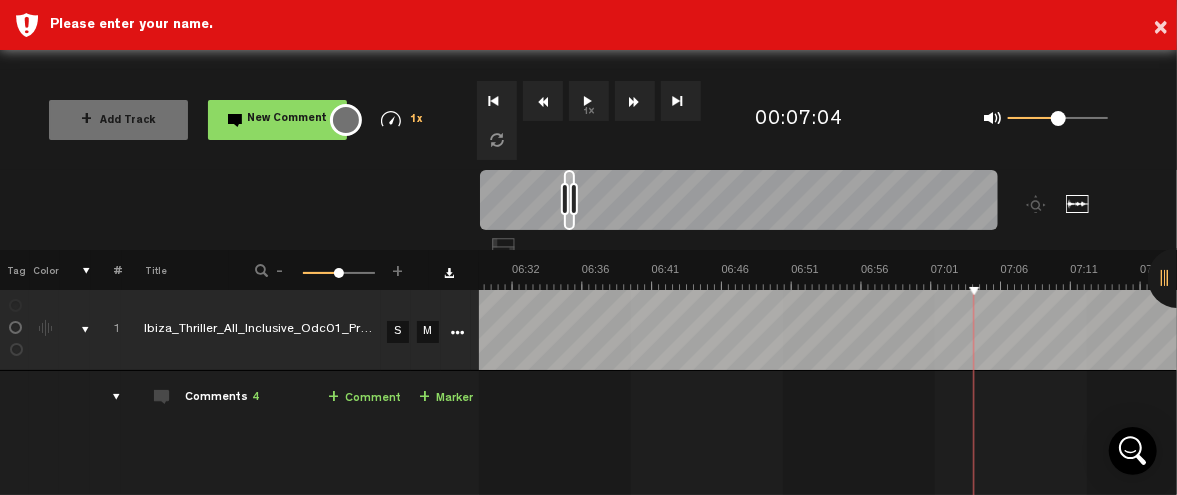 click on "+ Comment" at bounding box center (364, 398) 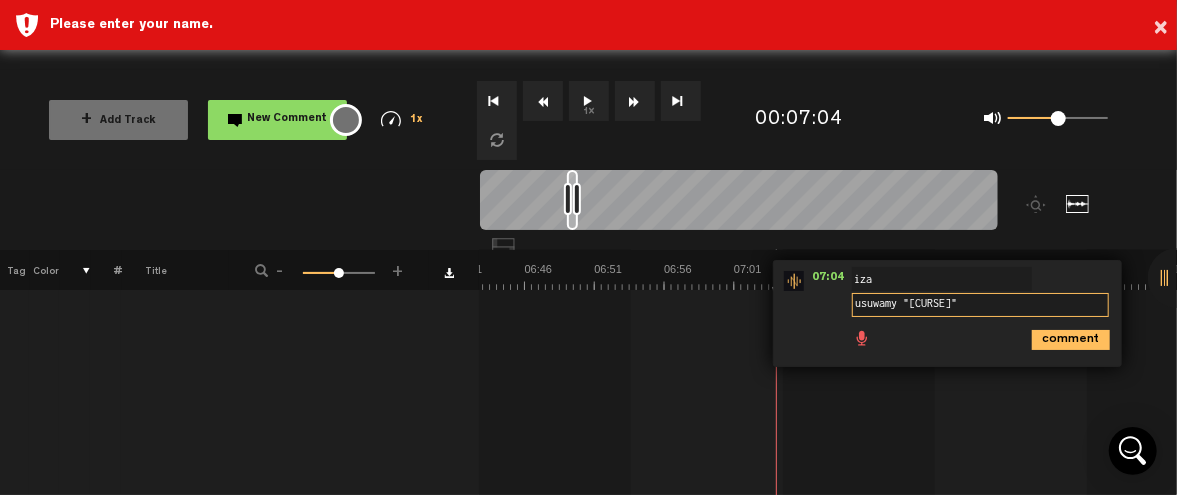 scroll, scrollTop: 137, scrollLeft: 9, axis: both 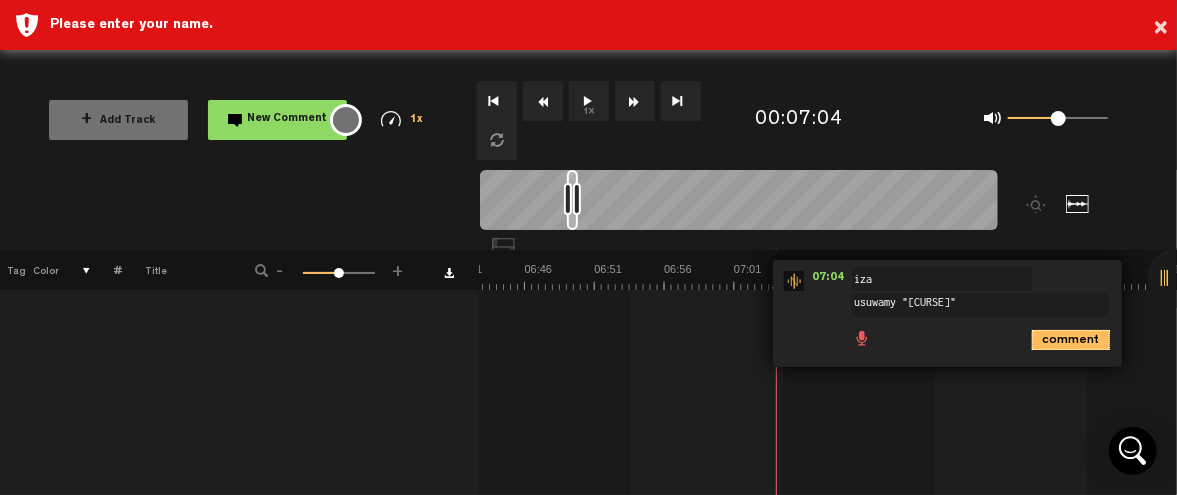 click on "comment" at bounding box center [1071, 340] 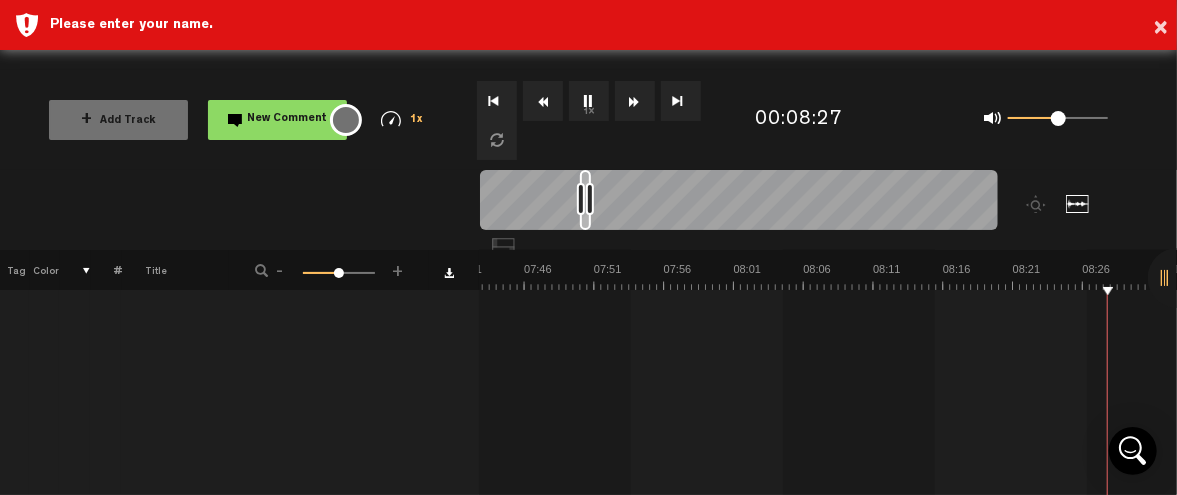 scroll, scrollTop: 0, scrollLeft: 6795, axis: horizontal 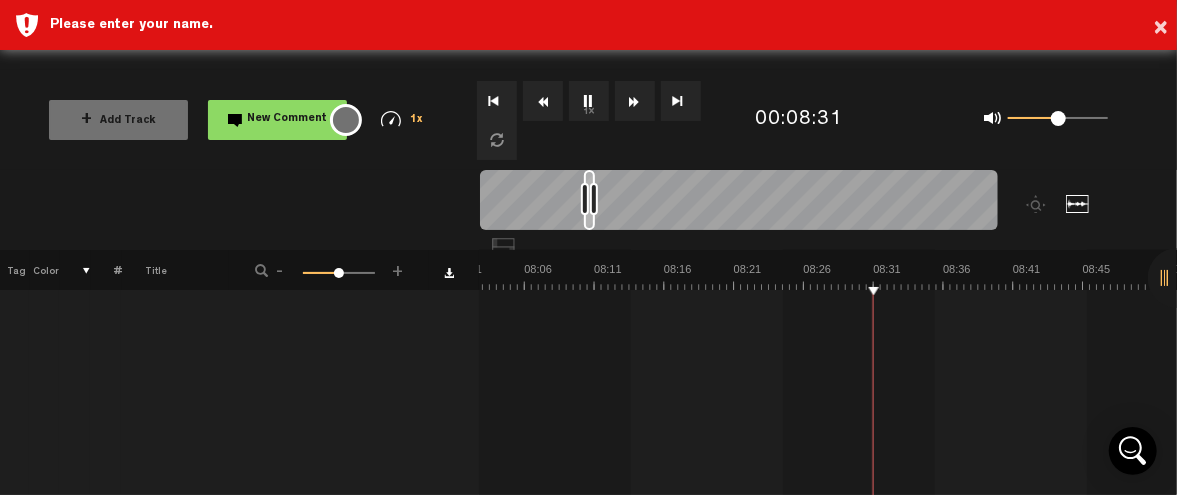 click at bounding box center (11134, 276) 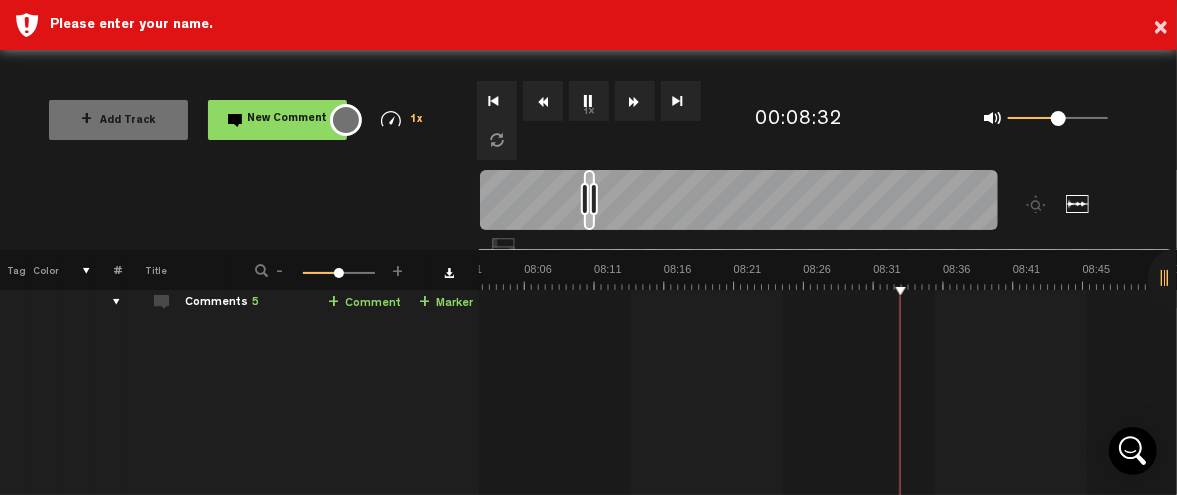 scroll, scrollTop: 0, scrollLeft: 9, axis: horizontal 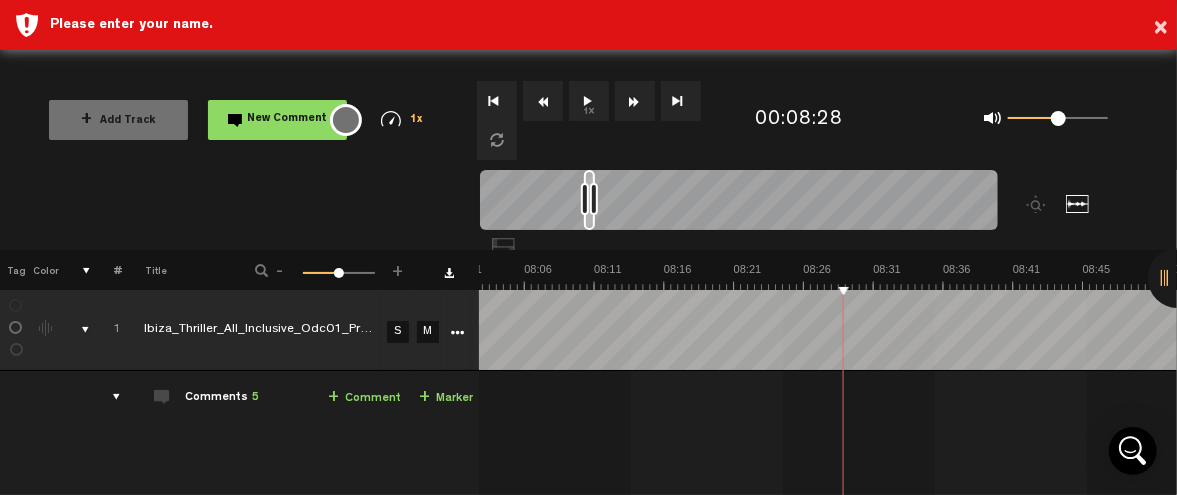 click on "+ Comment" at bounding box center [364, 398] 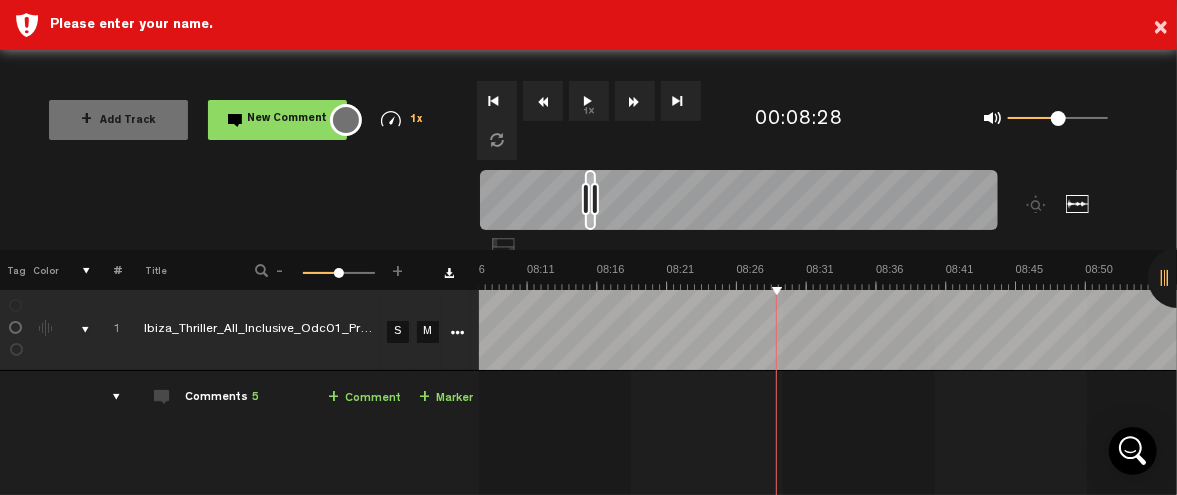 scroll, scrollTop: 0, scrollLeft: 6862, axis: horizontal 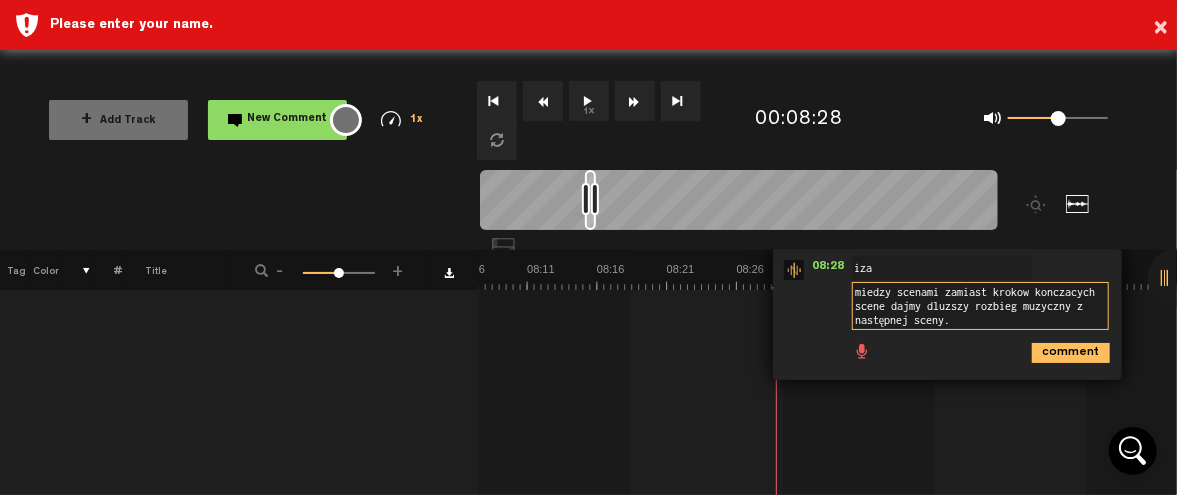 type on "miedzy scenami zamiast krokow konczacych scene dajmy dluzszy rozbieg muzyczny z następnej sceny." 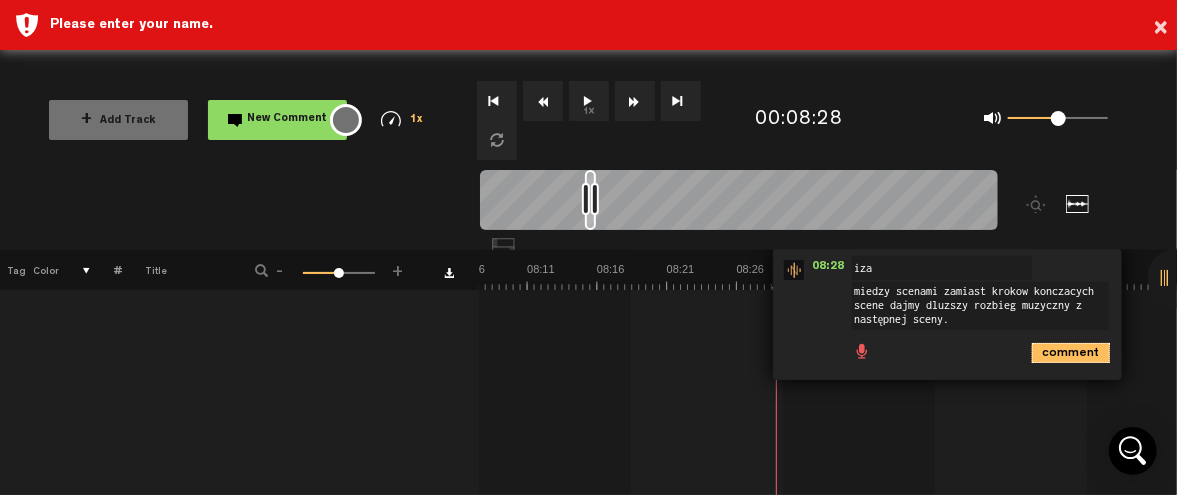 click on "comment" at bounding box center [1071, 353] 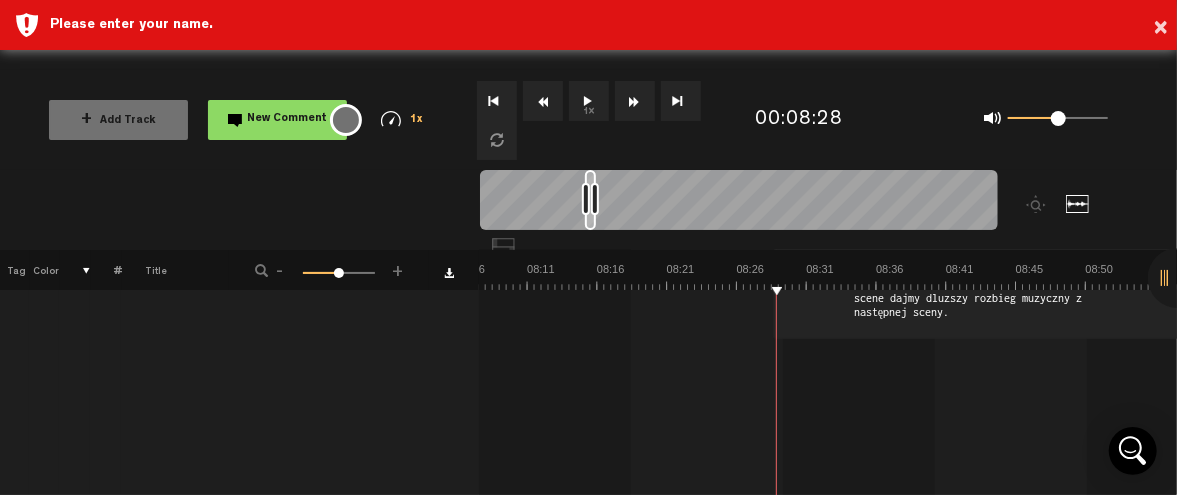 click on "1x" at bounding box center [589, 101] 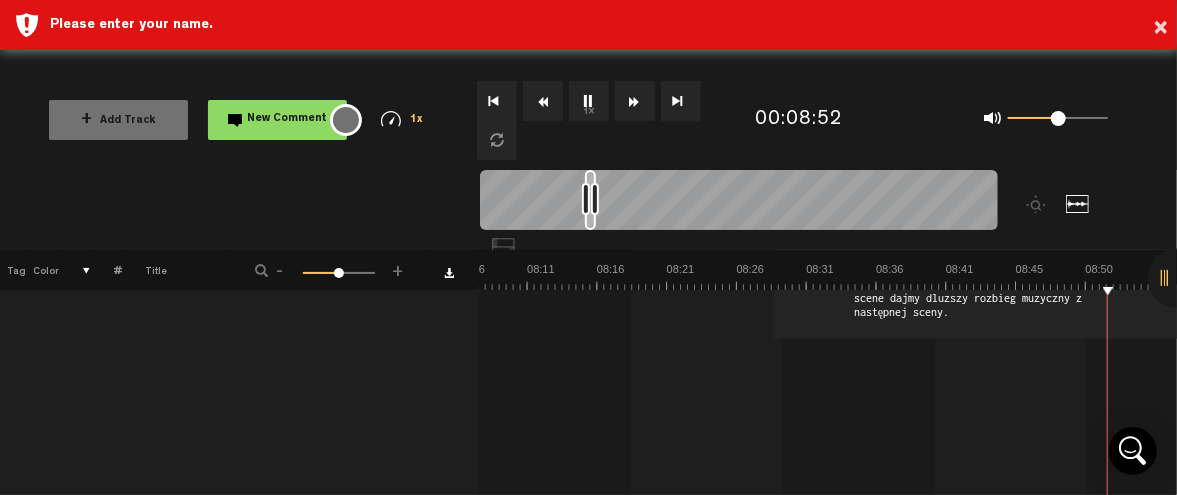 scroll, scrollTop: 0, scrollLeft: 7141, axis: horizontal 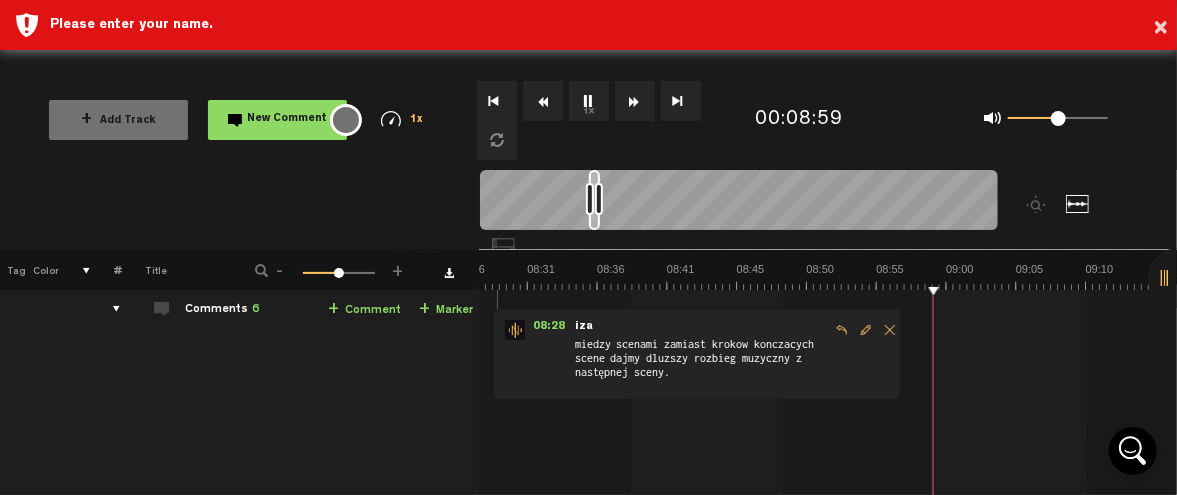click on "miedzy scenami zamiast krokow konczacych scene dajmy dluzszy rozbieg muzyczny z następnej sceny." at bounding box center (701, 363) 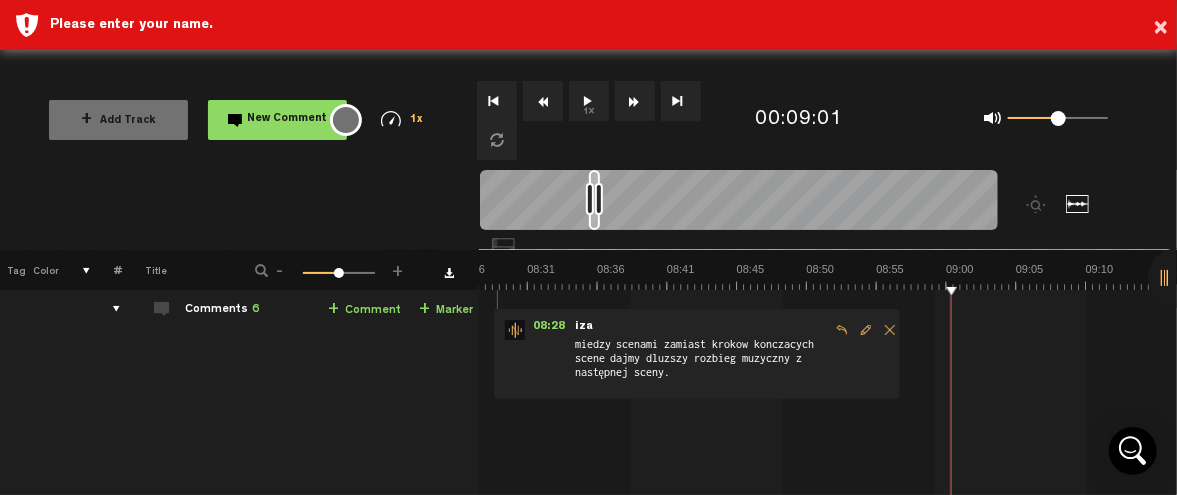 click on "1 Ibiza_Thriller_All_Inclusive_Odc01_Prev_V2 S M Ibiza_Thriller_All_Inclusive_Odc01_Prev_V2 by Licencjusz Audiotekowy 1 collaborators 03:59 - NaN:NaN : "usuwamy kurwe" iza usuwamy kurwe 04:02 - NaN:NaN : "usuwamy 'kurwa'" iza usuwamy 'kurwa' 04:19 - NaN:NaN : "usuwamy 'kurwa'" iza usuwamy 'kurwa' 05:31 - NaN:NaN : "to trąbnięcie statku jest niepotrzebne i brzmi jak szurnięcie krzesłem :) " iza to trąbnięcie statku jest niepotrzebne i brzmi jak szurnięcie krzesłem :) 07:04 - NaN:NaN : "usuwamy "kurwa"" iza usuwamy "kurwa" 08:28 - NaN:NaN : "miedzy scenami zamiast krokow konczacych scene dajmy dluzszy rozbieg muzyczny z następnej sceny." iza" at bounding box center (828, 450) 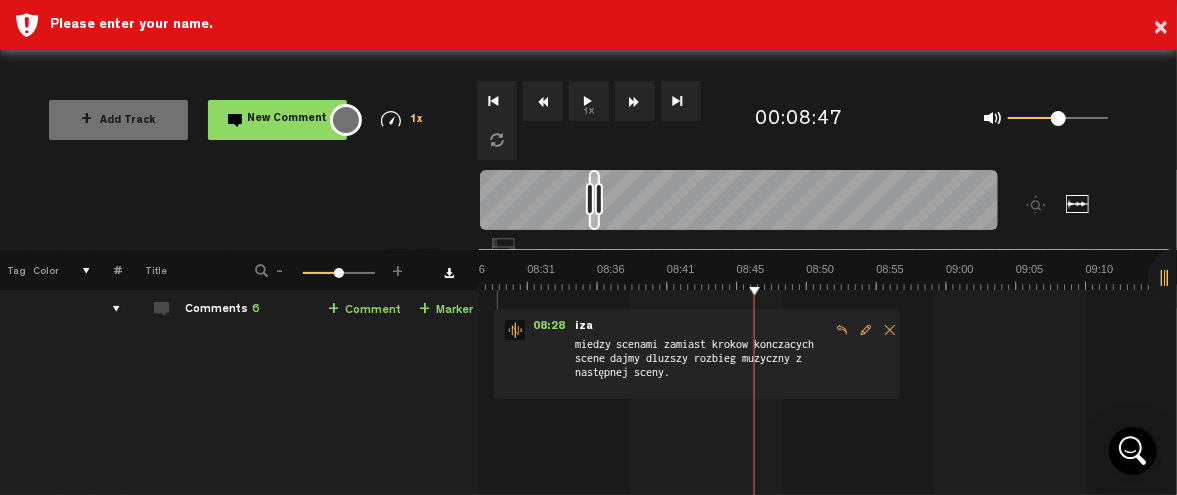 click on "+ Comment" at bounding box center [364, 310] 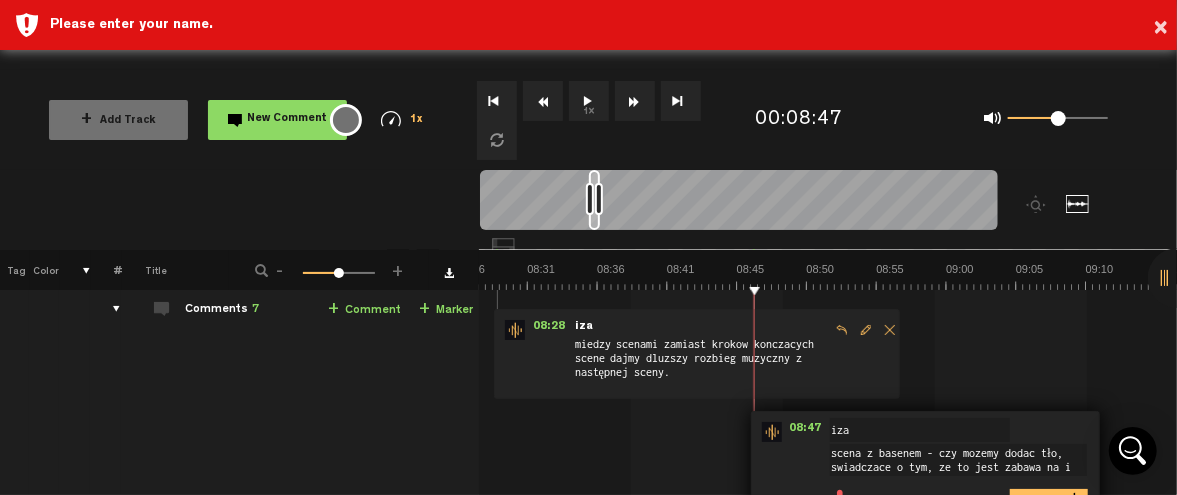 scroll, scrollTop: 12, scrollLeft: 0, axis: vertical 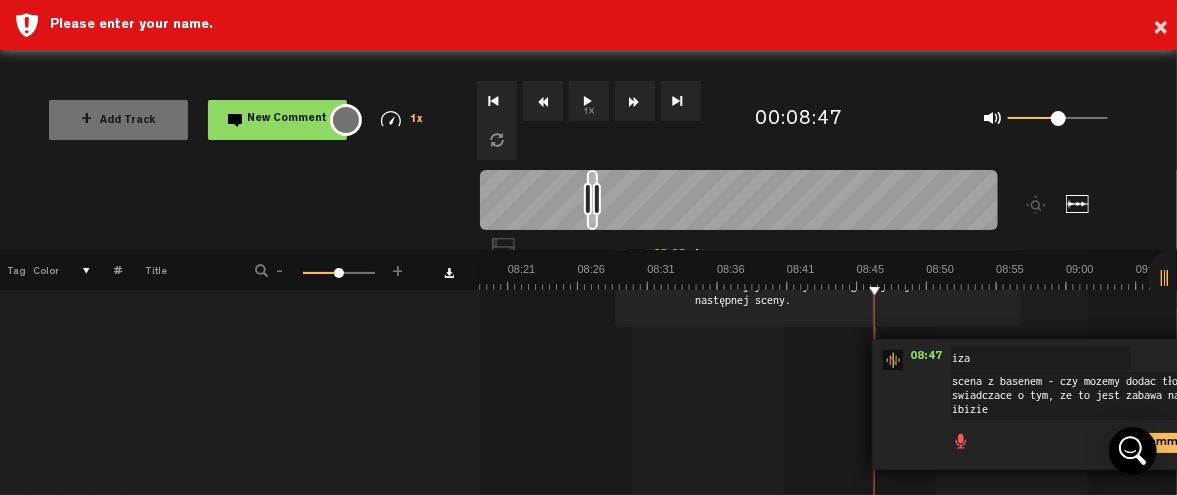 click on "08:28 - NaN:NaN : "miedzy scenami zamiast krokow konczacych scene dajmy dluzszy rozbieg muzyczny z następnej sceny." iza miedzy scenami zamiast krokow konczacych scene dajmy dluzszy rozbieg muzyczny z następnej sceny." at bounding box center [818, 282] 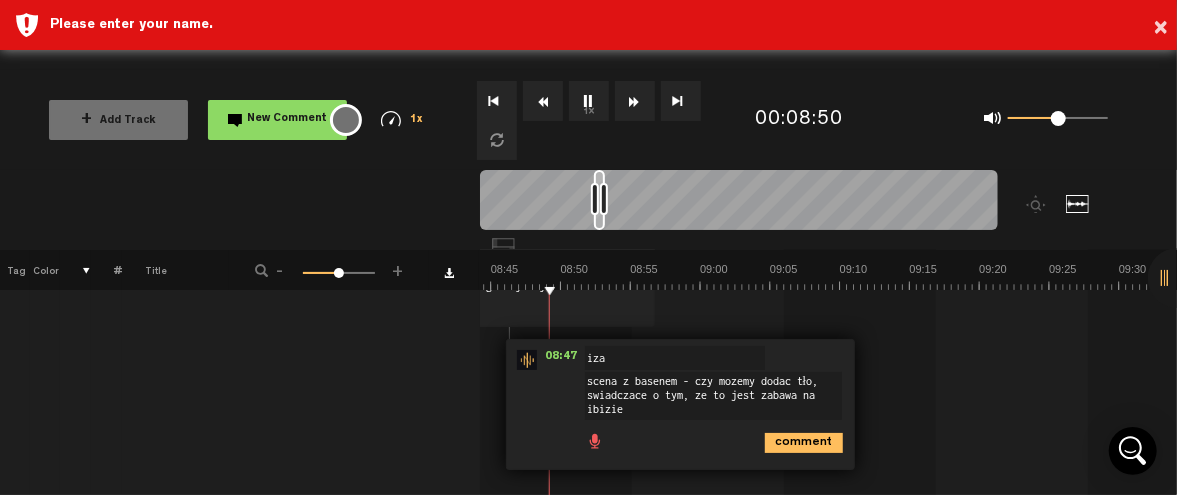 scroll, scrollTop: 160, scrollLeft: 10, axis: both 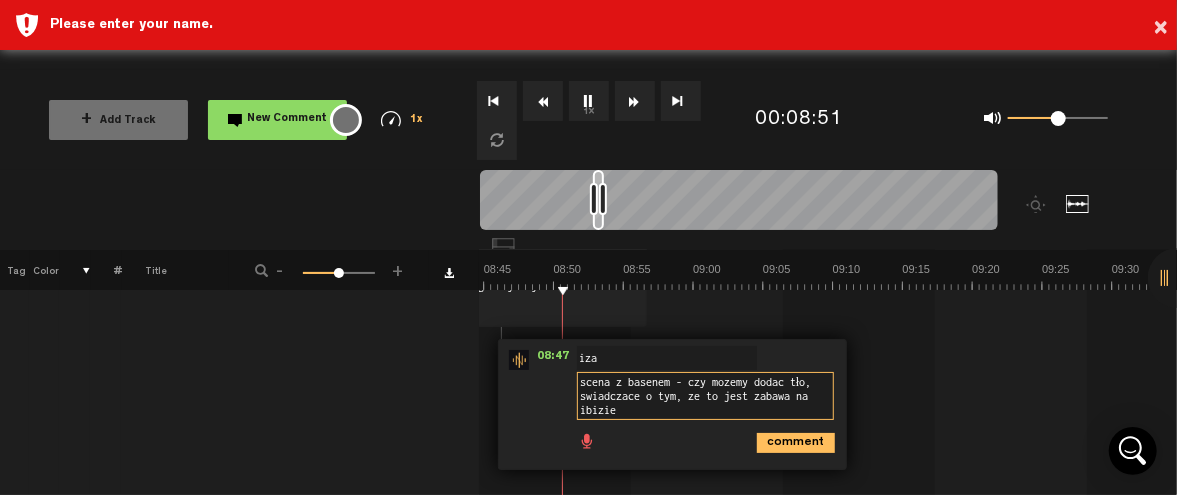 click on "scena z basenem - czy mozemy dodac tło, swiadczace o tym, ze to jest zabawa na ibizie" at bounding box center (705, 396) 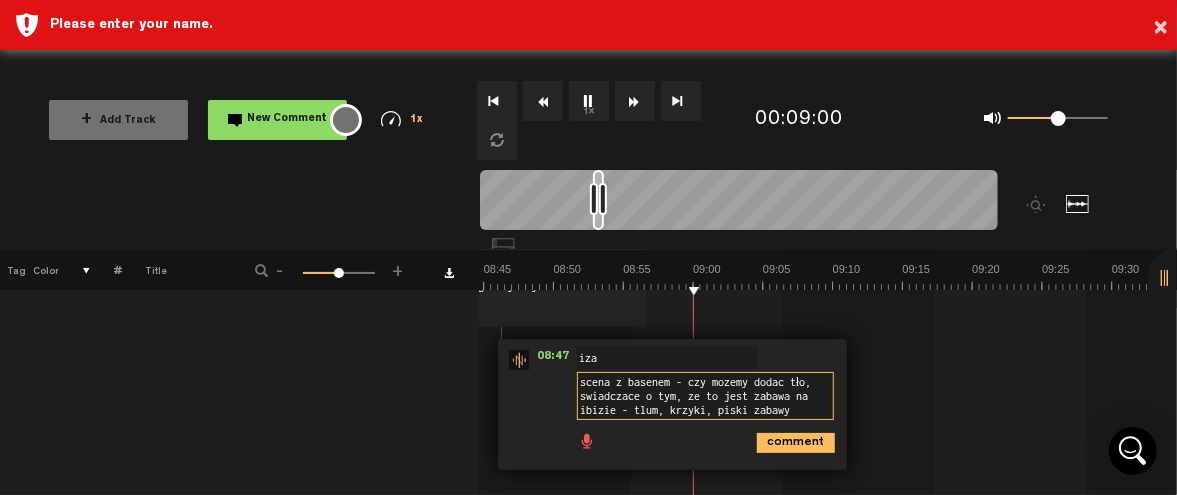 type on "scena z basenem - czy mozemy dodac tło, swiadczace o tym, ze to jest zabawa na ibizie - tlum, krzyki, piski zabawy" 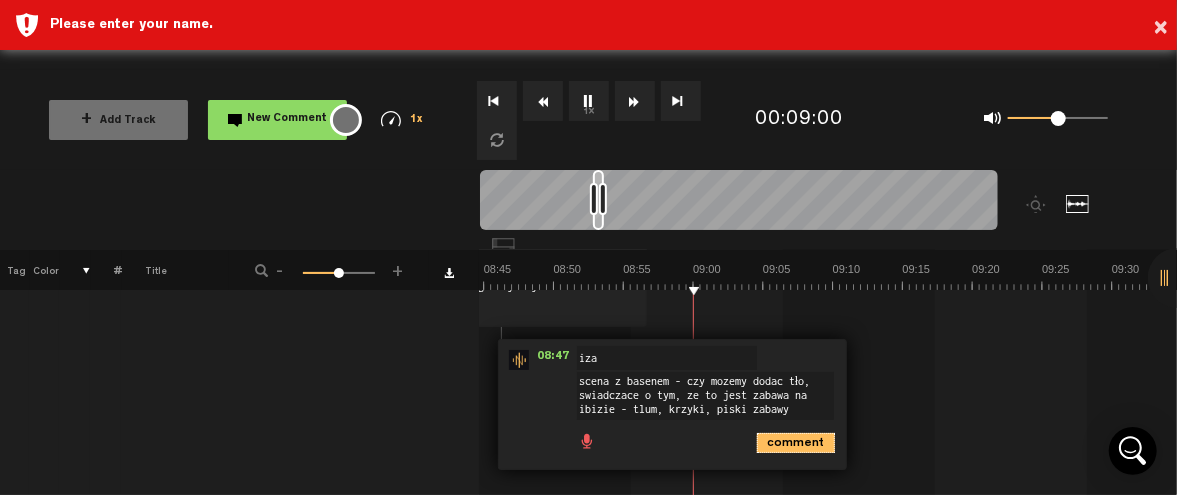 click on "comment" at bounding box center (796, 443) 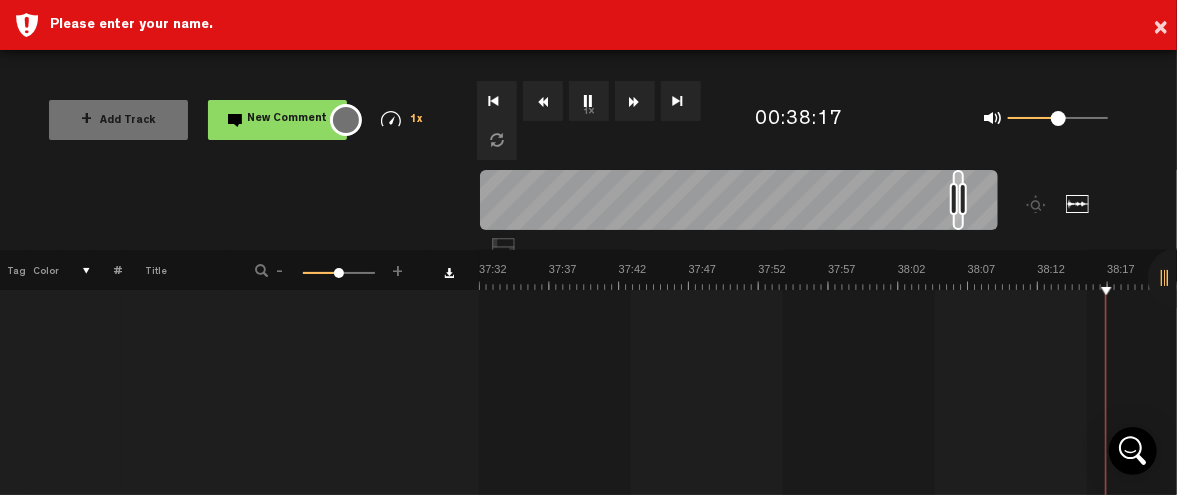scroll, scrollTop: 0, scrollLeft: 31968, axis: horizontal 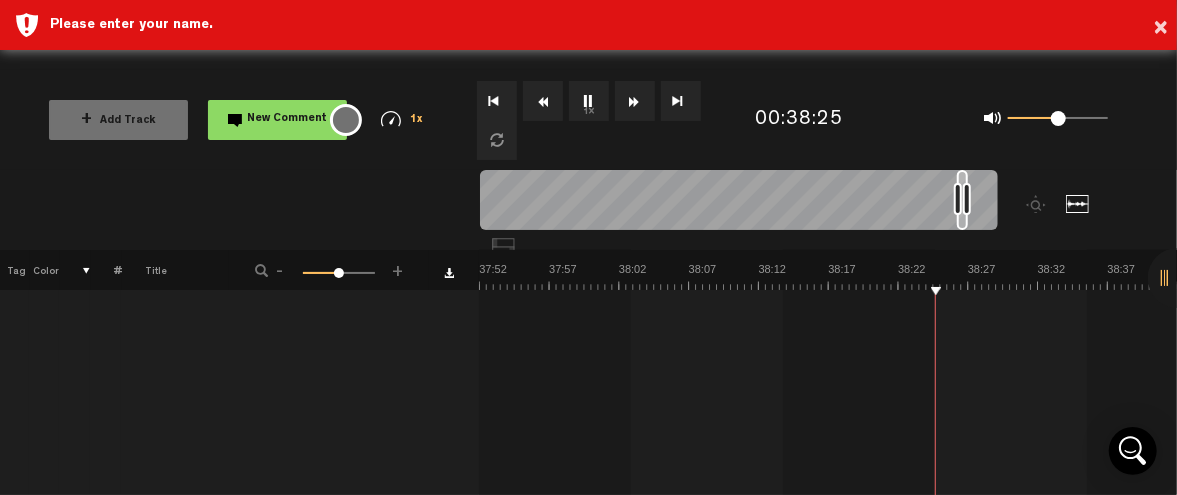 click on "1 Ibiza_Thriller_All_Inclusive_Odc01_Prev_V2 S M Ibiza_Thriller_All_Inclusive_Odc01_Prev_V2 by Licencjusz Audiotekowy 1 collaborators 03:59 - NaN:NaN : "usuwamy kurwe" iza usuwamy kurwe 04:14 - NaN:NaN : "usuwamy 'kurwa'" iza usuwamy 'kurwa' 04:19 - NaN:NaN : "usuwamy 'kurwa'" iza usuwamy 'kurwa' 05:31 - NaN:NaN : "to trąbnięcie statku jest niepotrzebne i brzmi jak szurnięcie krzesłem :) " iza to trąbnięcie statku jest niepotrzebne i brzmi jak szurnięcie krzesłem :) 07:04 - NaN:NaN : "usuwamy "kurwa"" iza usuwamy "kurwa" 08:28 - NaN:NaN : "miedzy scenami zamiast krokow konczacych scene dajmy dluzszy rozbieg muzyczny z następnej sceny." iza 08:47" at bounding box center [828, 391] 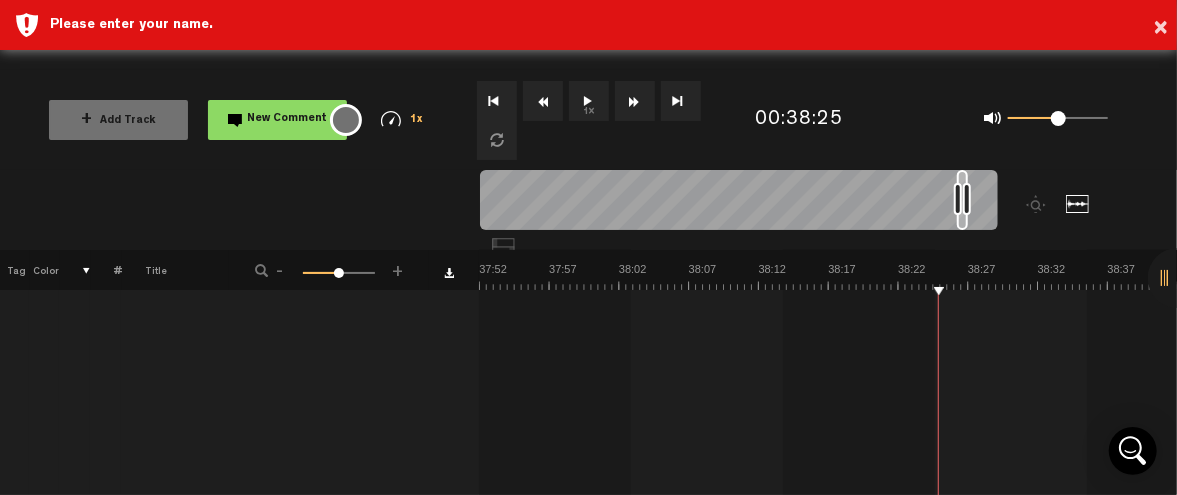 click at bounding box center [-14039, 276] 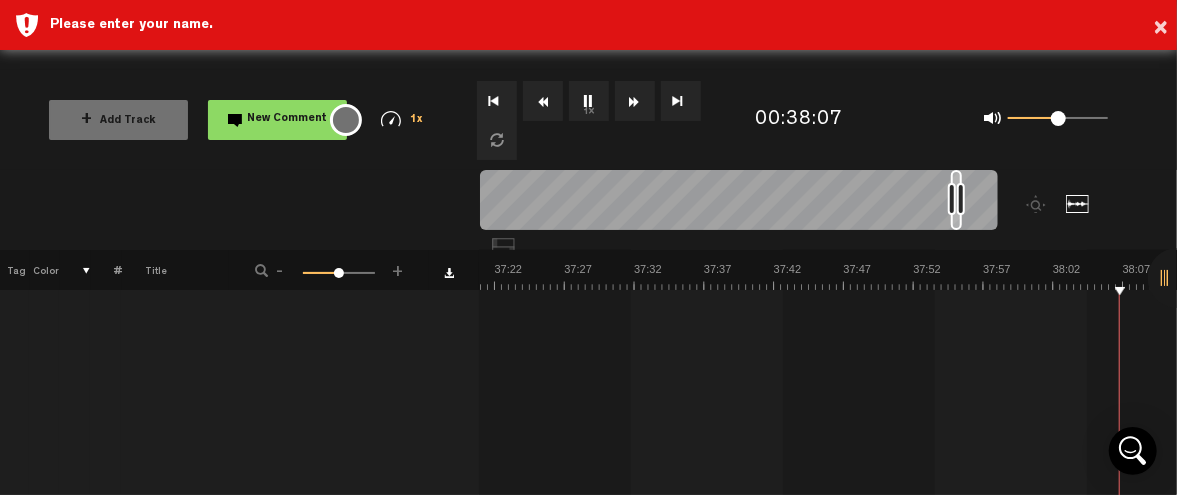 scroll, scrollTop: 0, scrollLeft: 31573, axis: horizontal 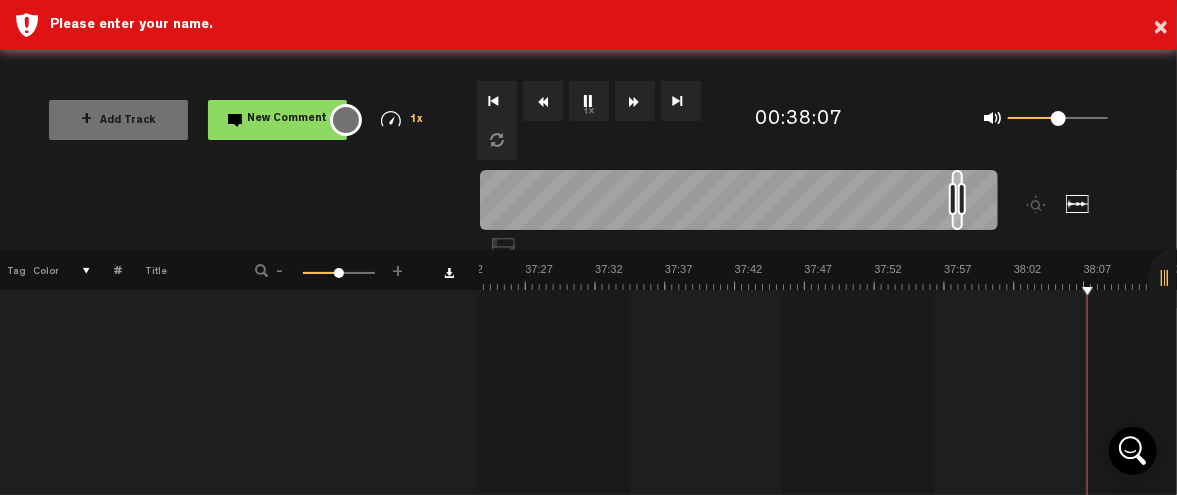 click at bounding box center [-13644, 276] 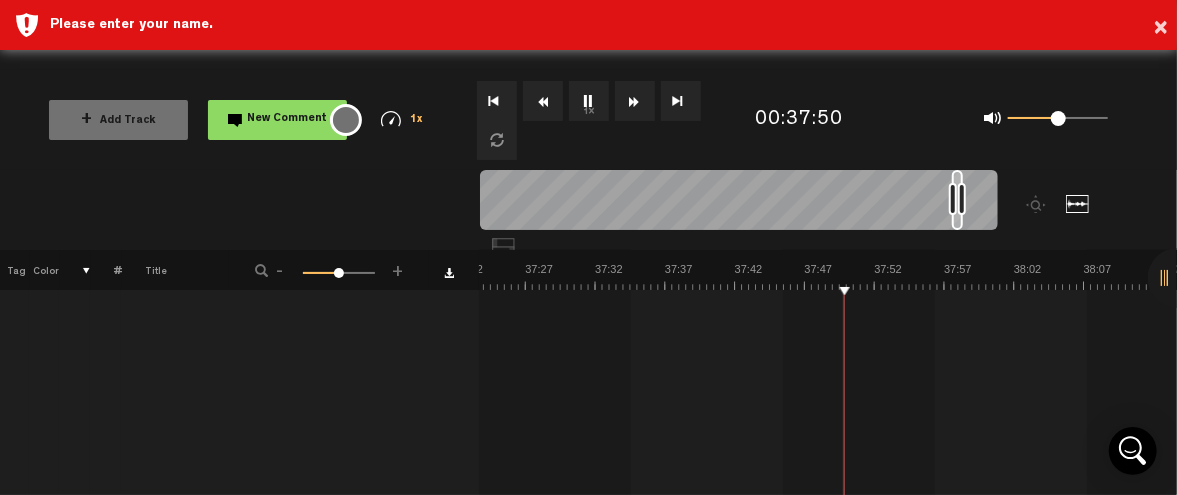 click at bounding box center (-13644, 276) 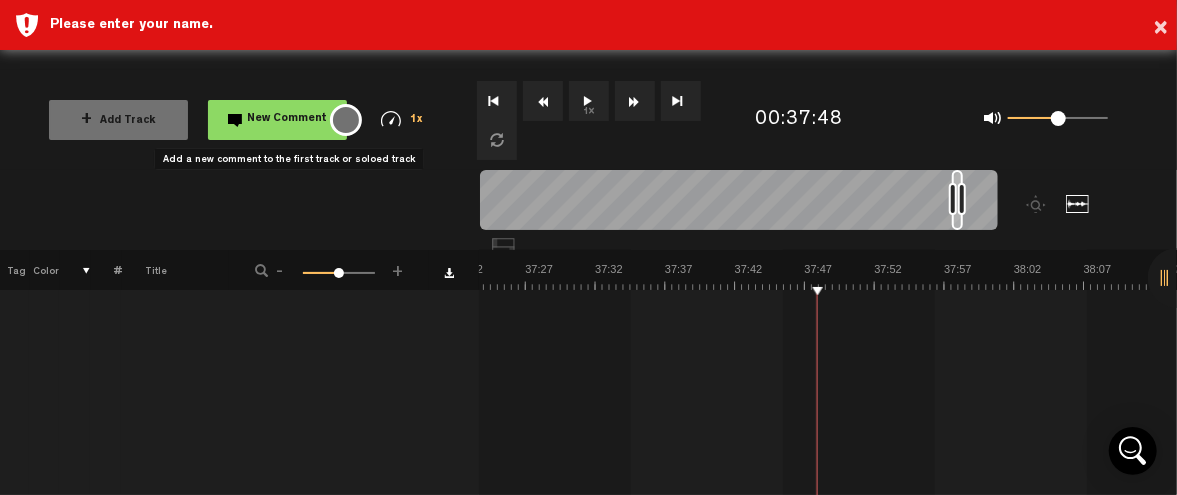 click on "New Comment" at bounding box center [288, 119] 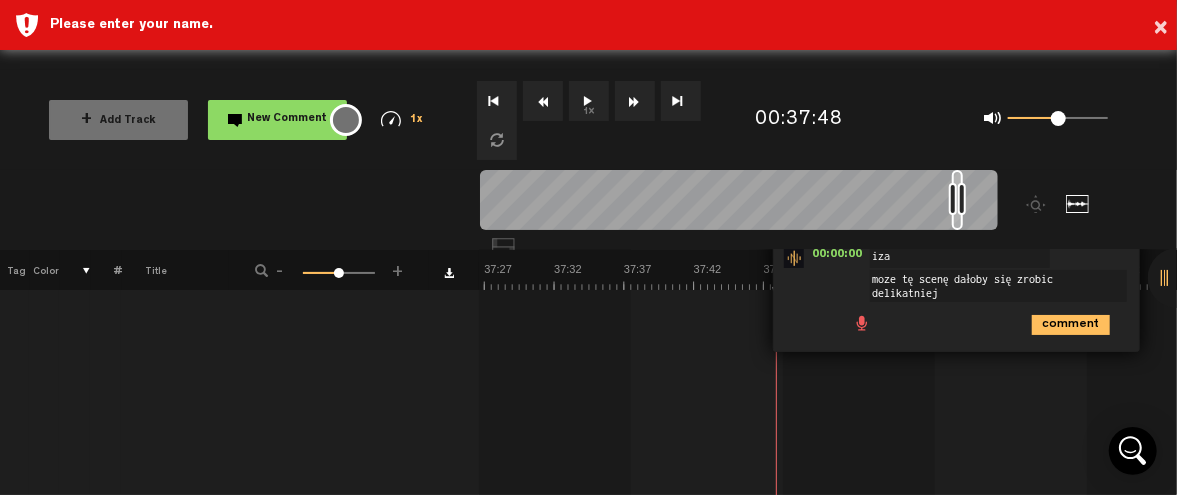 scroll, scrollTop: 1, scrollLeft: 0, axis: vertical 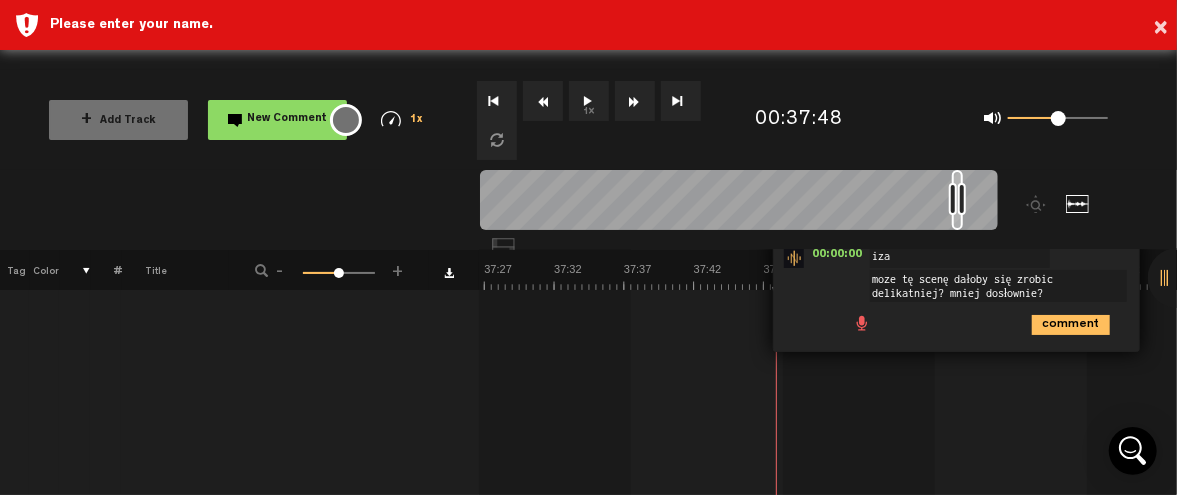 type on "moze tę scenę dałoby się zrobic delikatniej? mniej dosłownie?" 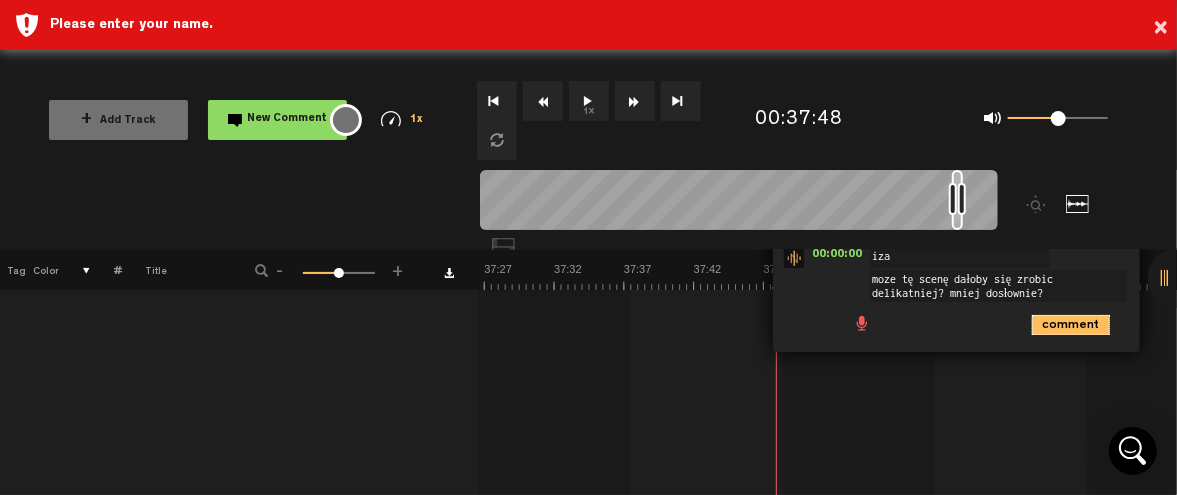 scroll, scrollTop: 0, scrollLeft: 0, axis: both 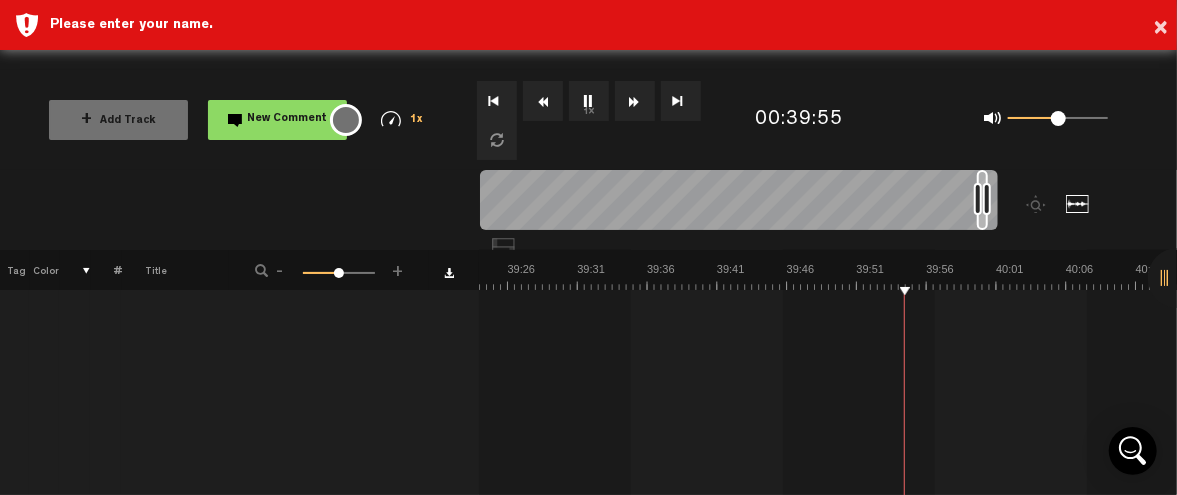 click at bounding box center [-15337, 276] 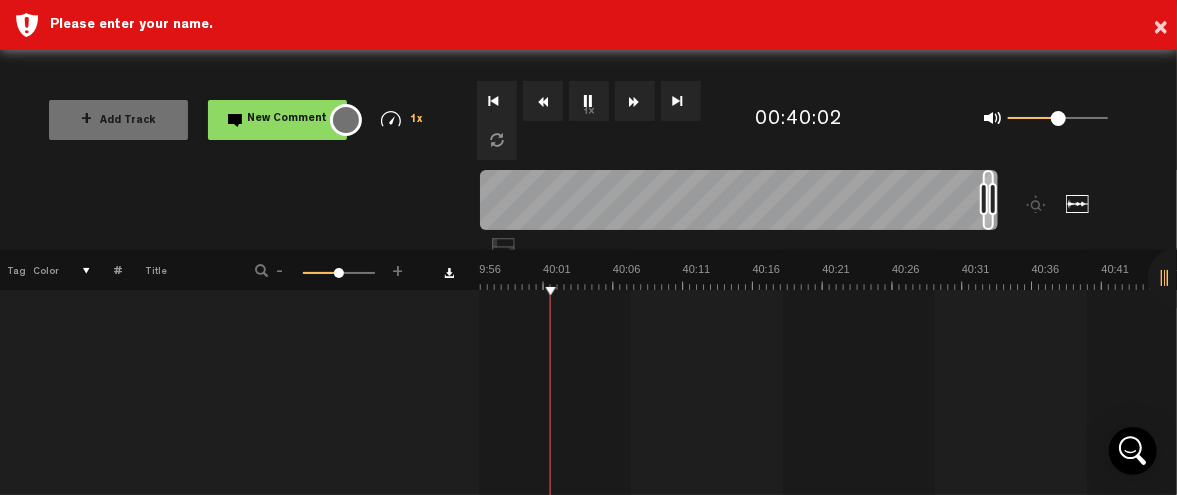 scroll, scrollTop: 0, scrollLeft: 33719, axis: horizontal 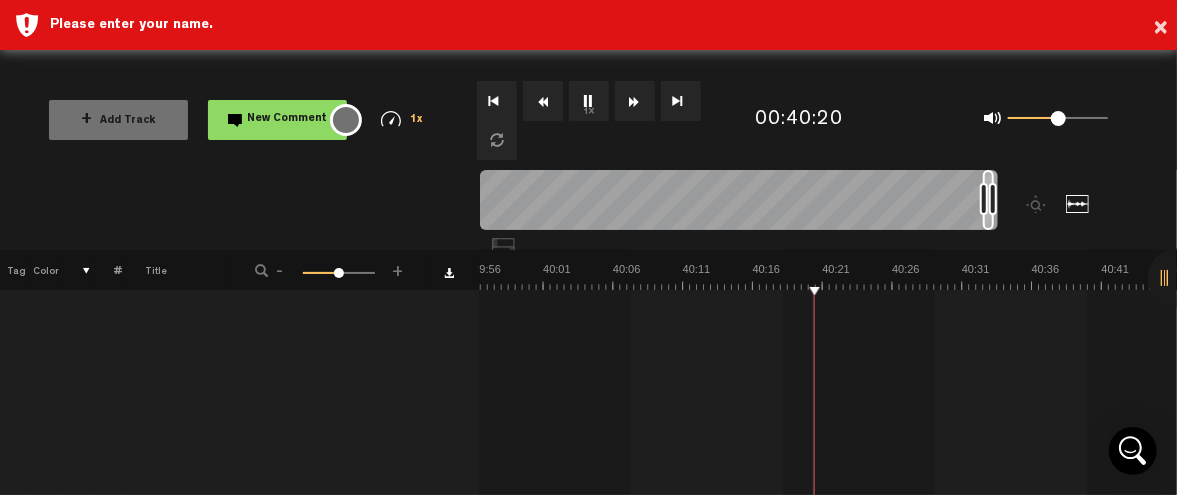 click on "1 Ibiza_Thriller_All_Inclusive_Odc01_Prev_V2 S M Ibiza_Thriller_All_Inclusive_Odc01_Prev_V2 by Licencjusz Audiotekowy 1 collaborators 03:59 - NaN:NaN : "usuwamy kurwe" iza usuwamy kurwe 04:14 - NaN:NaN : "usuwamy 'kurwa'" iza usuwamy 'kurwa' 04:19 - NaN:NaN : "usuwamy 'kurwa'" iza usuwamy 'kurwa' 05:31 - NaN:NaN : "to trąbnięcie statku jest niepotrzebne i brzmi jak szurnięcie krzesłem :) " iza to trąbnięcie statku jest niepotrzebne i brzmi jak szurnięcie krzesłem :) 07:04 - NaN:NaN : "usuwamy "kurwa"" iza usuwamy "kurwa" 08:28 - NaN:NaN : "miedzy scenami zamiast krokow konczacych scene dajmy dluzszy rozbieg muzyczny z następnej sceny." iza 08:47" at bounding box center (828, 391) 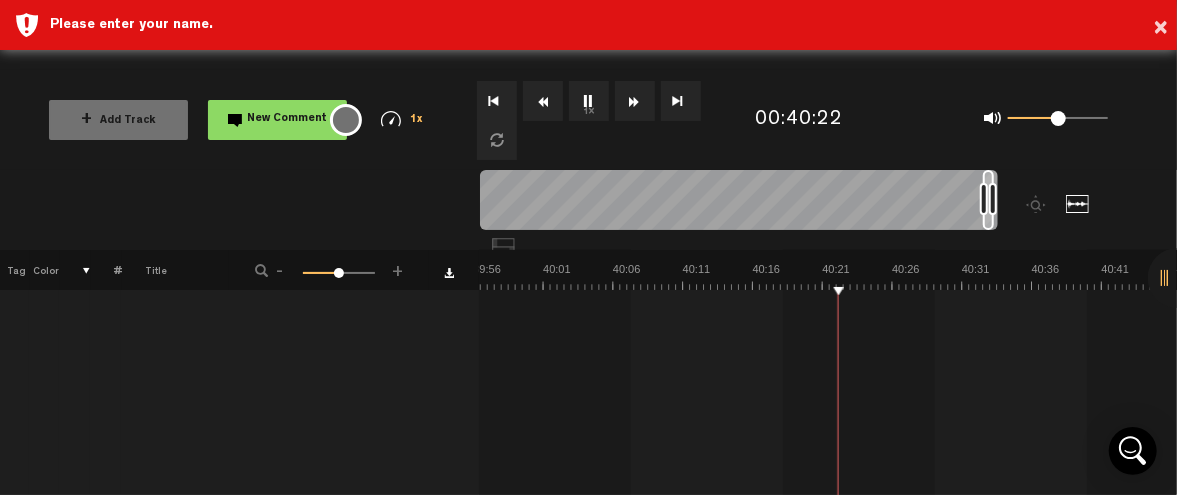 click at bounding box center [-15790, 276] 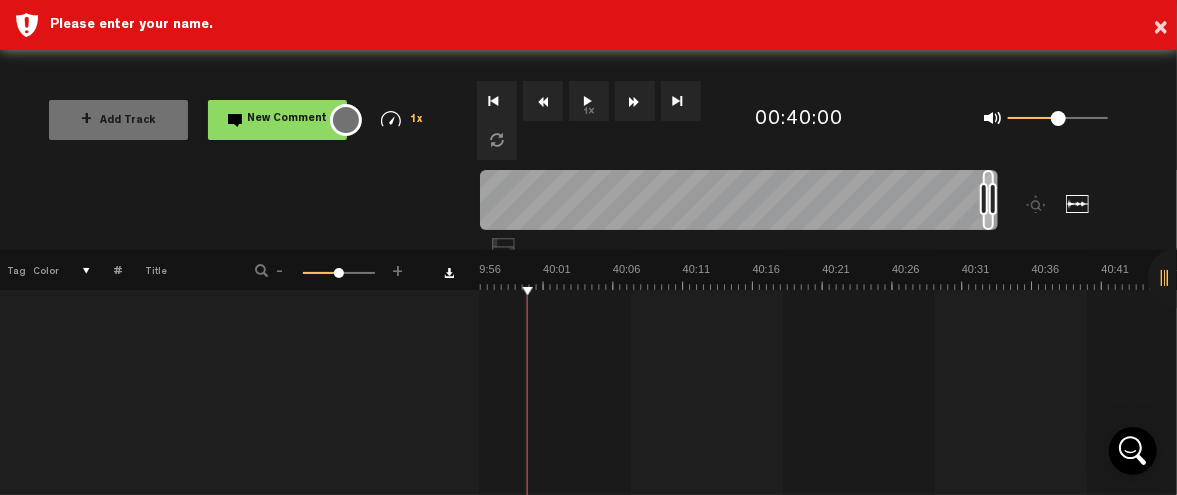 click on "New Comment" at bounding box center (288, 119) 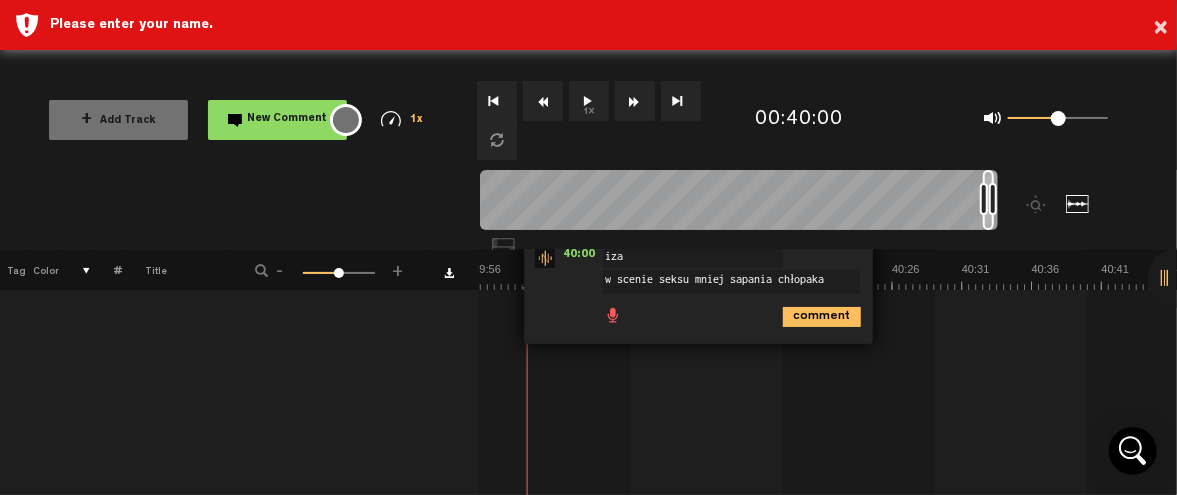 type on "w scenie seksu mniej sapania chłopaka" 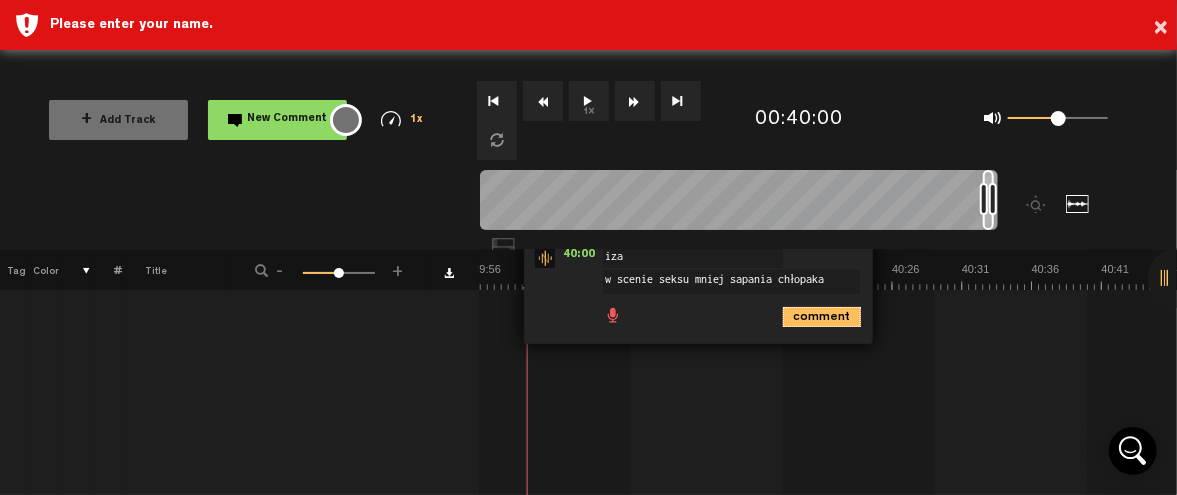 click on "comment" at bounding box center (822, 317) 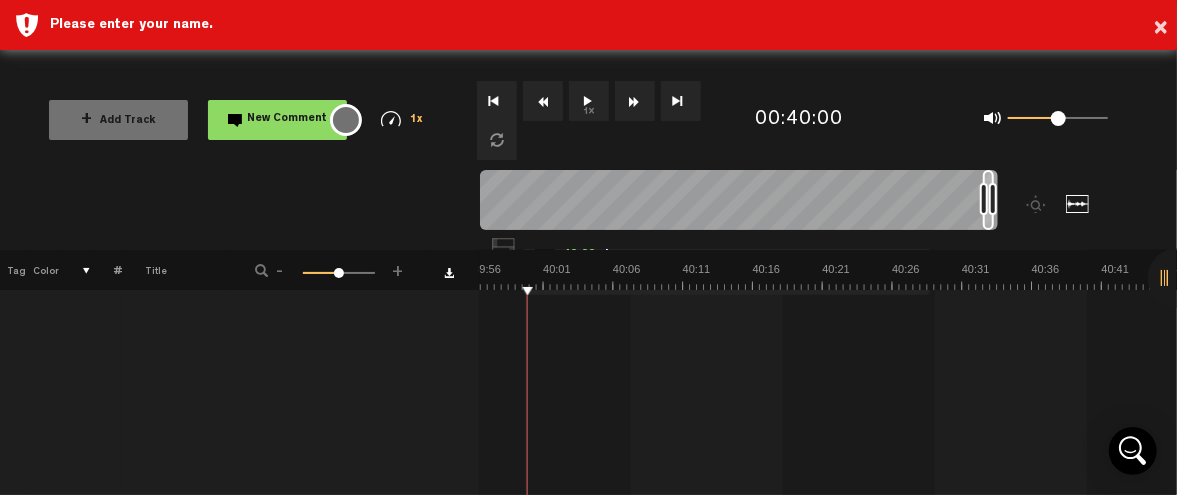 click on "1x" at bounding box center [589, 101] 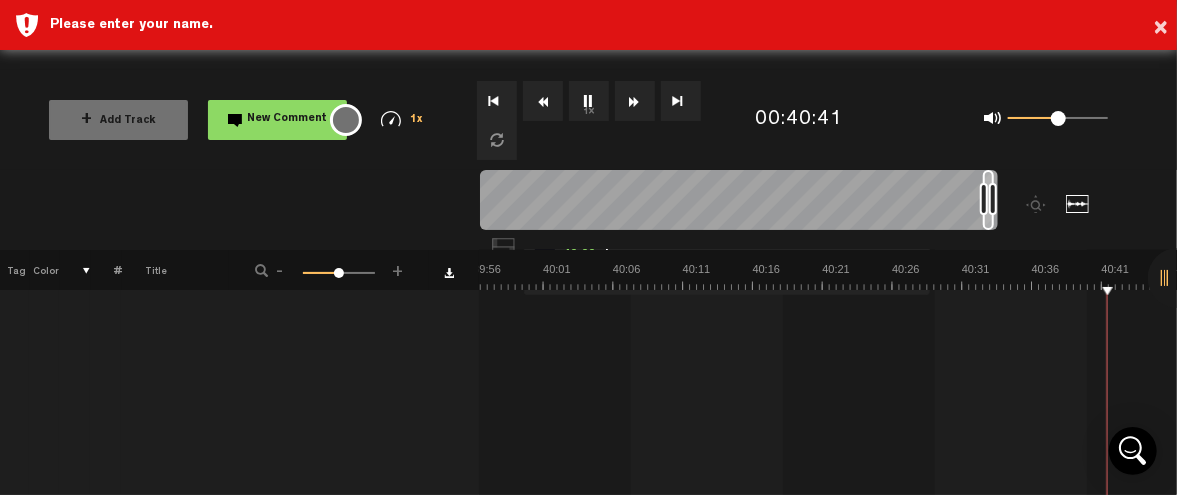 scroll, scrollTop: 0, scrollLeft: 33998, axis: horizontal 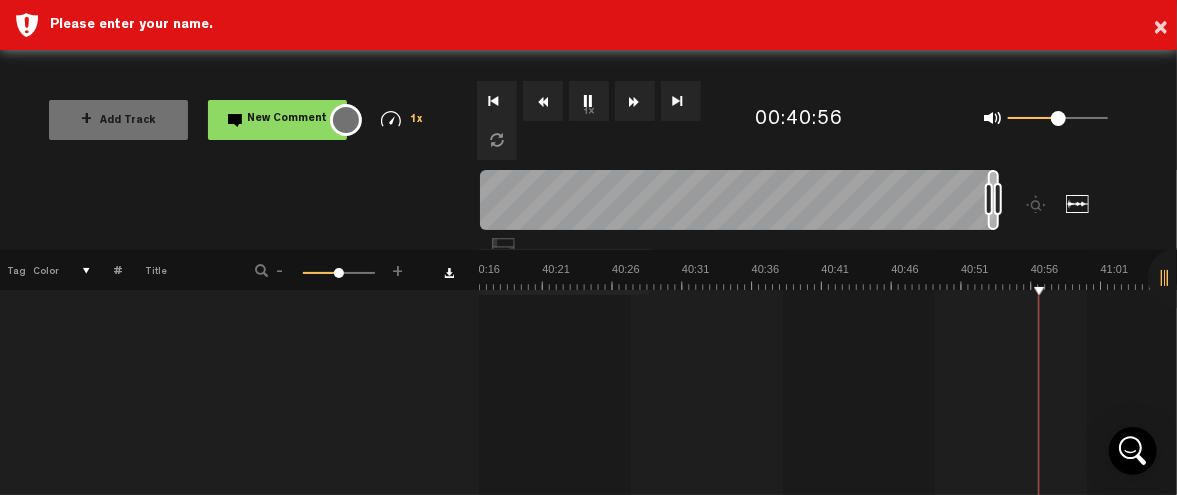 click on "Comments  9             + Comment                + Marker" at bounding box center (300, 391) 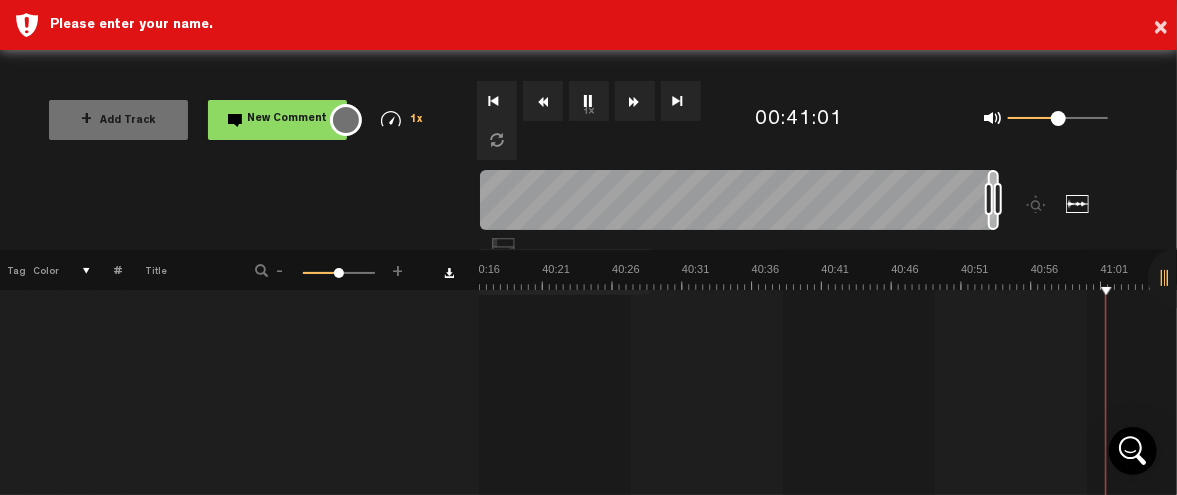 scroll, scrollTop: 0, scrollLeft: 34278, axis: horizontal 